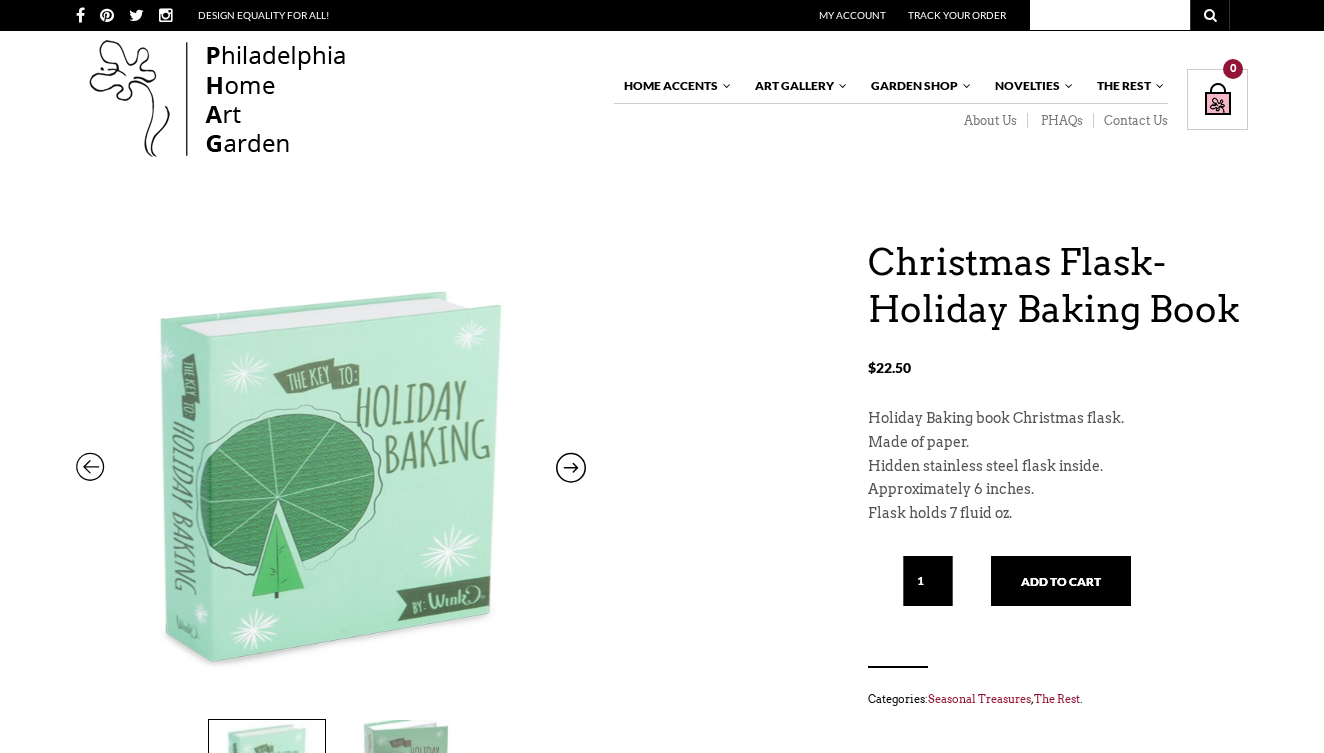 scroll, scrollTop: 0, scrollLeft: 0, axis: both 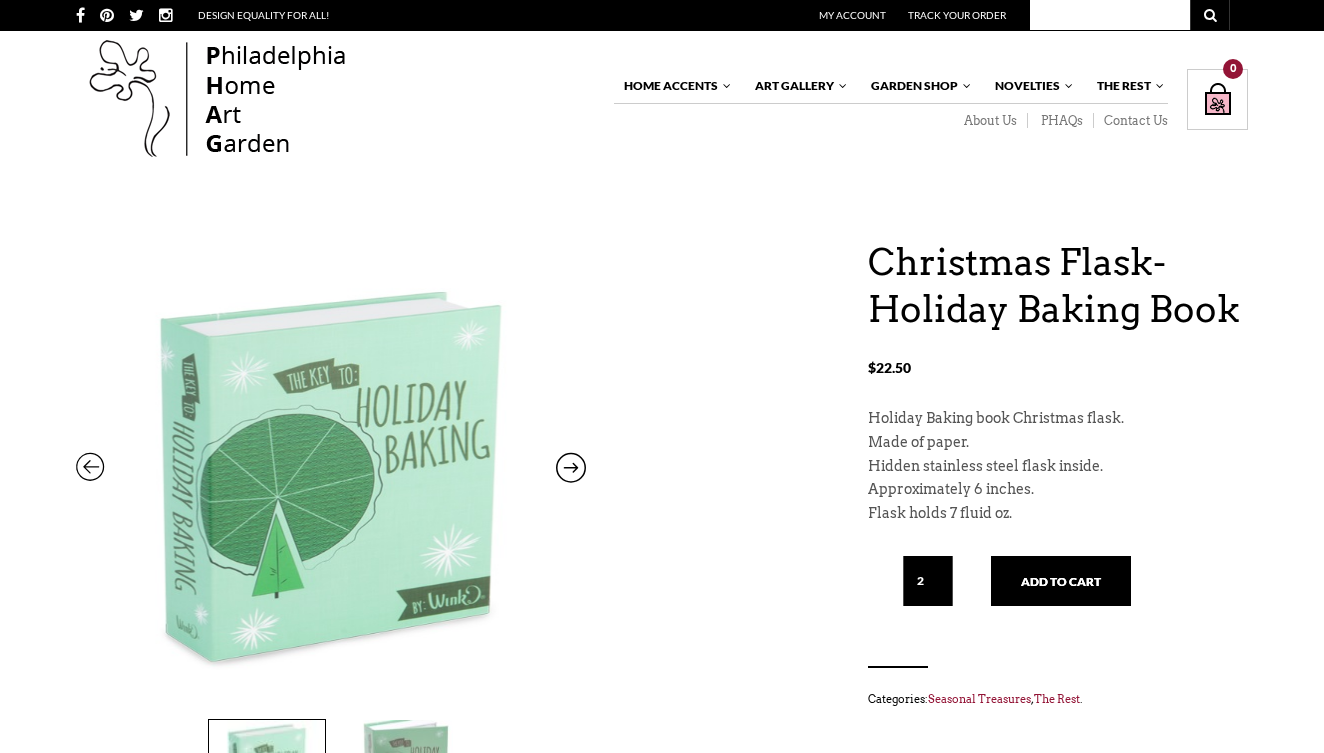 click on "2" at bounding box center (928, 581) 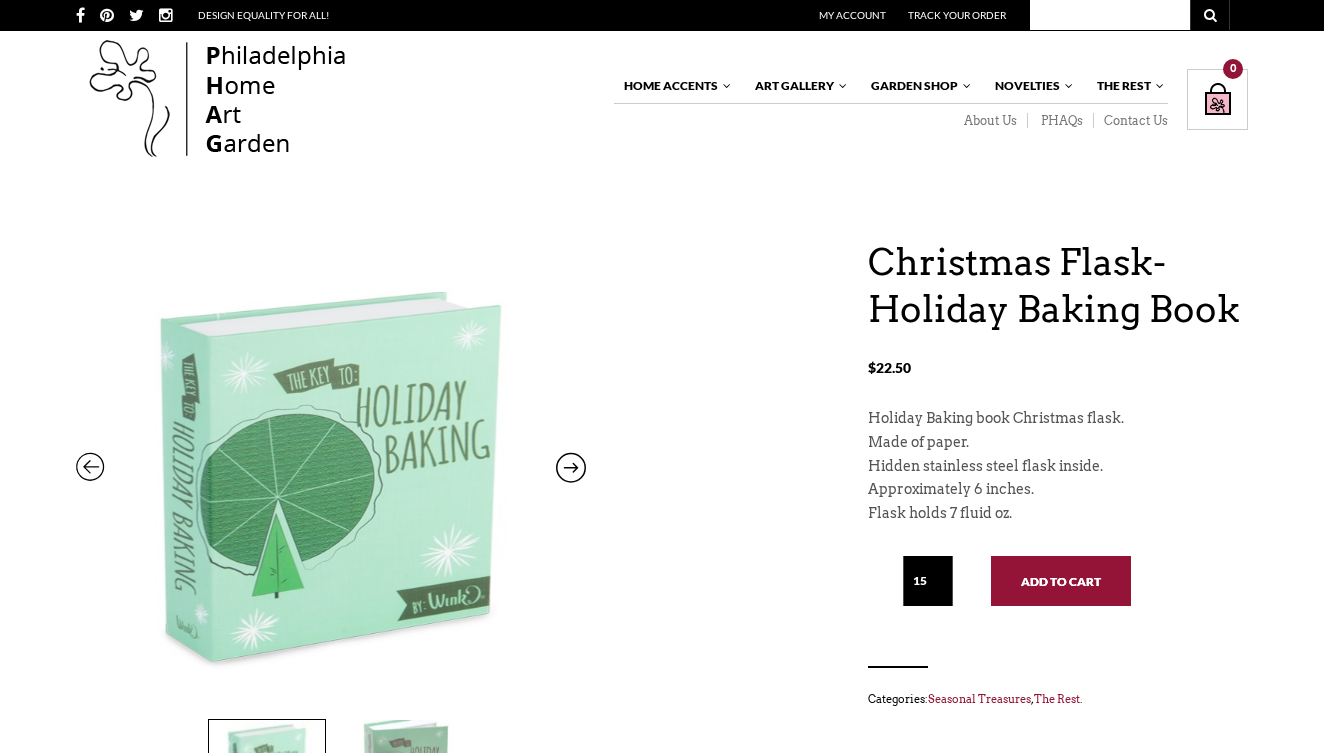 type on "15" 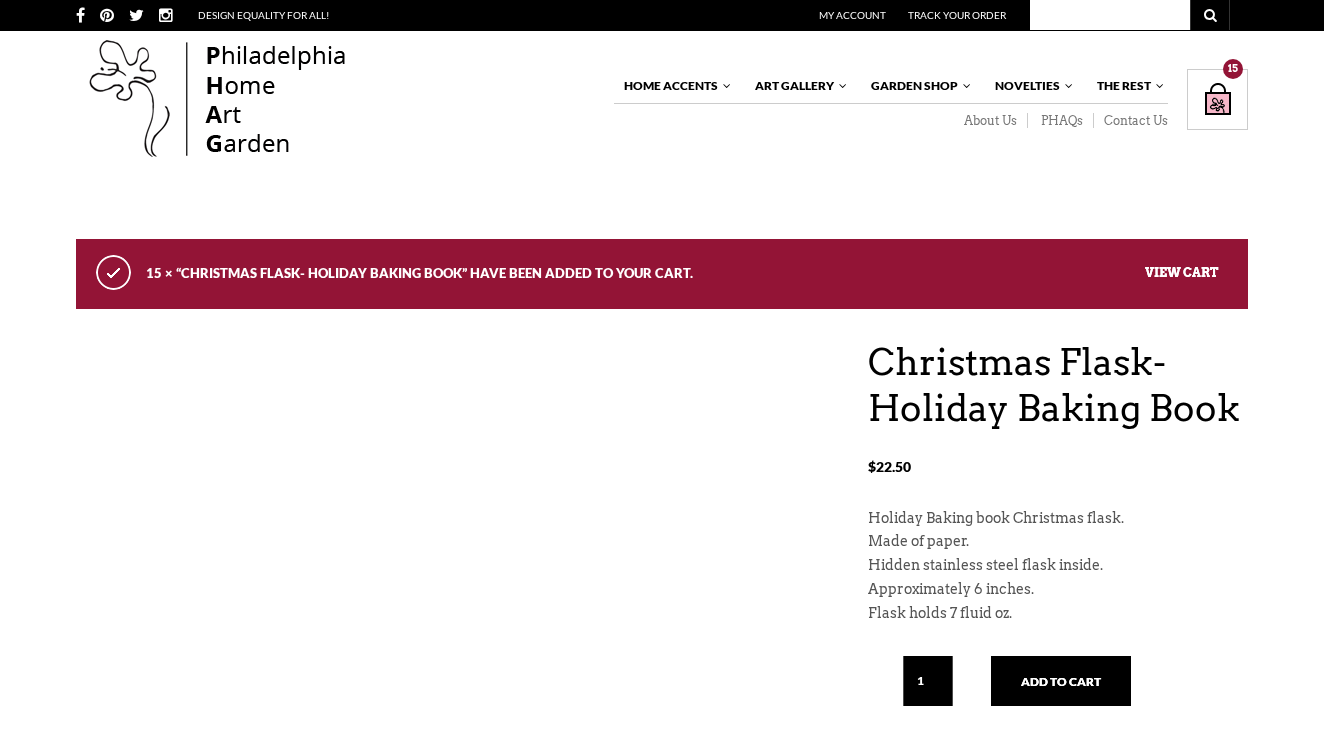 scroll, scrollTop: 0, scrollLeft: 0, axis: both 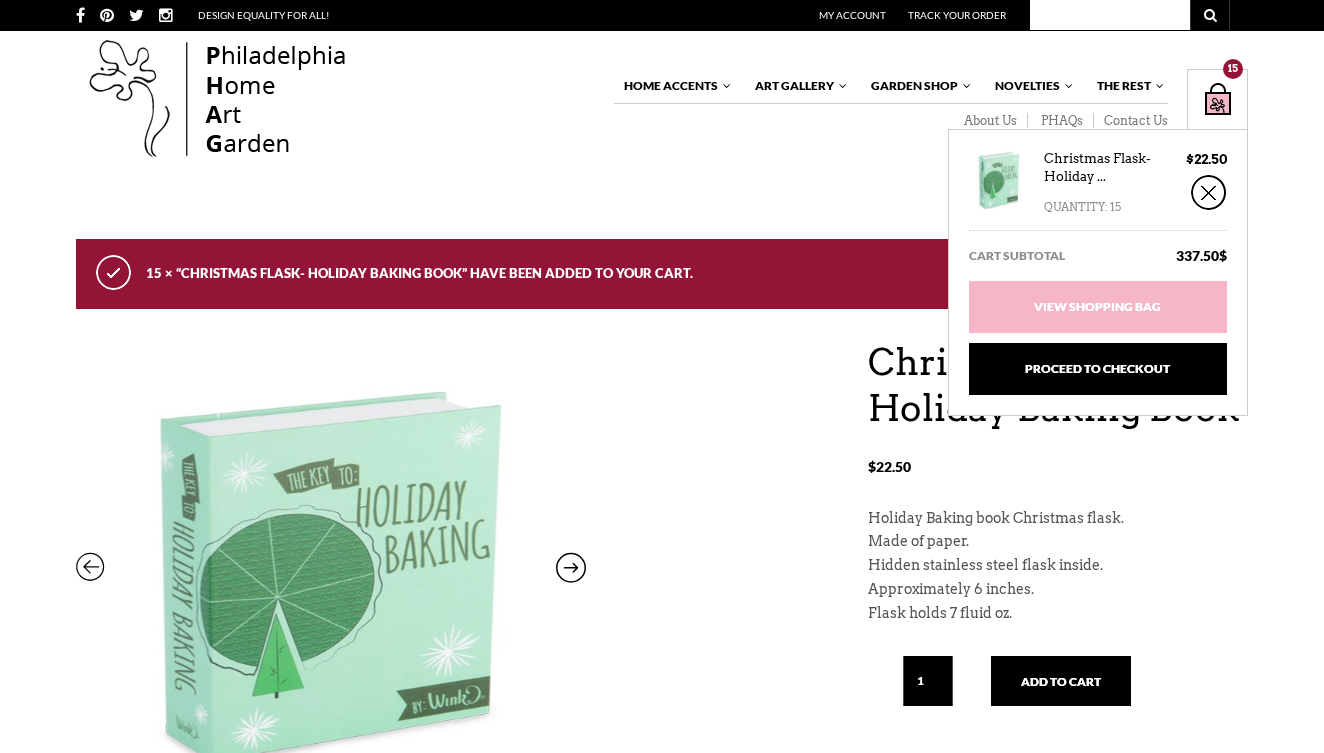 click on "Shopping Bag
$ 337.50   / 15 item(s)
15" at bounding box center [1217, 99] 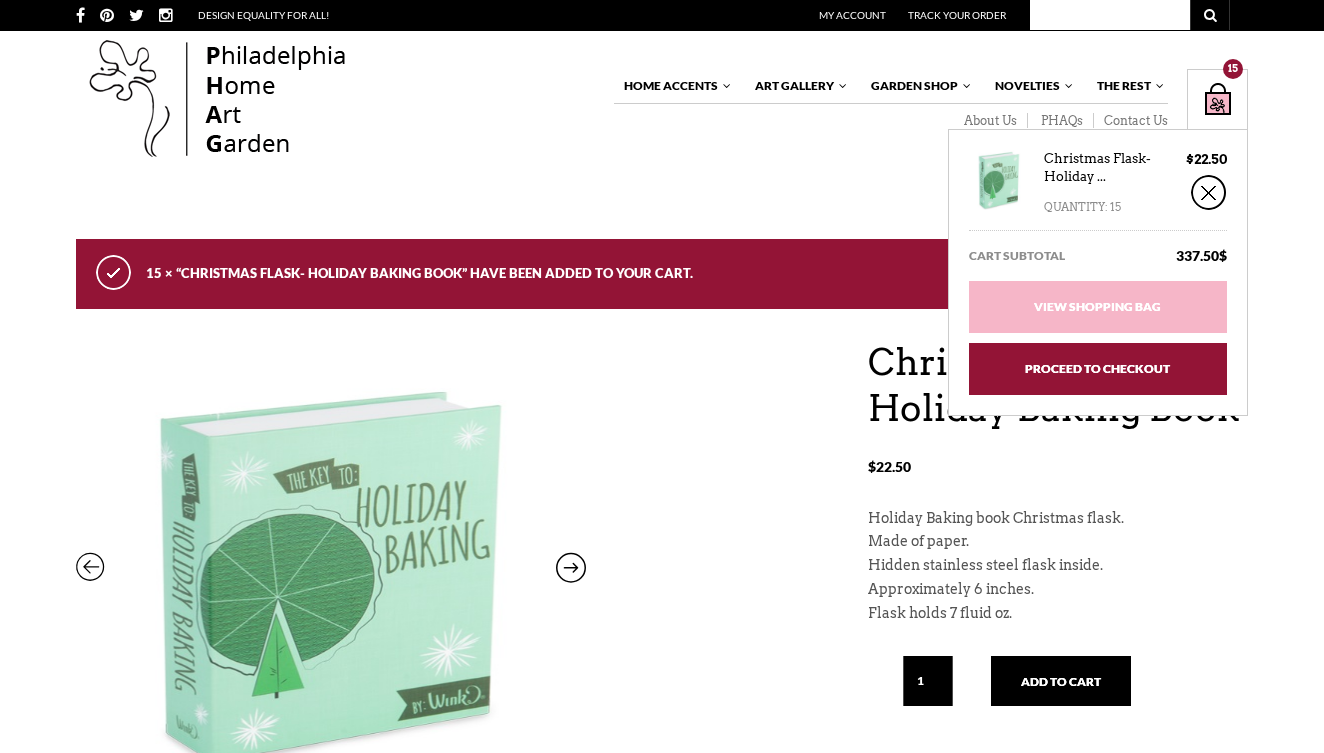 click on "Proceed to Checkout" at bounding box center [1098, 369] 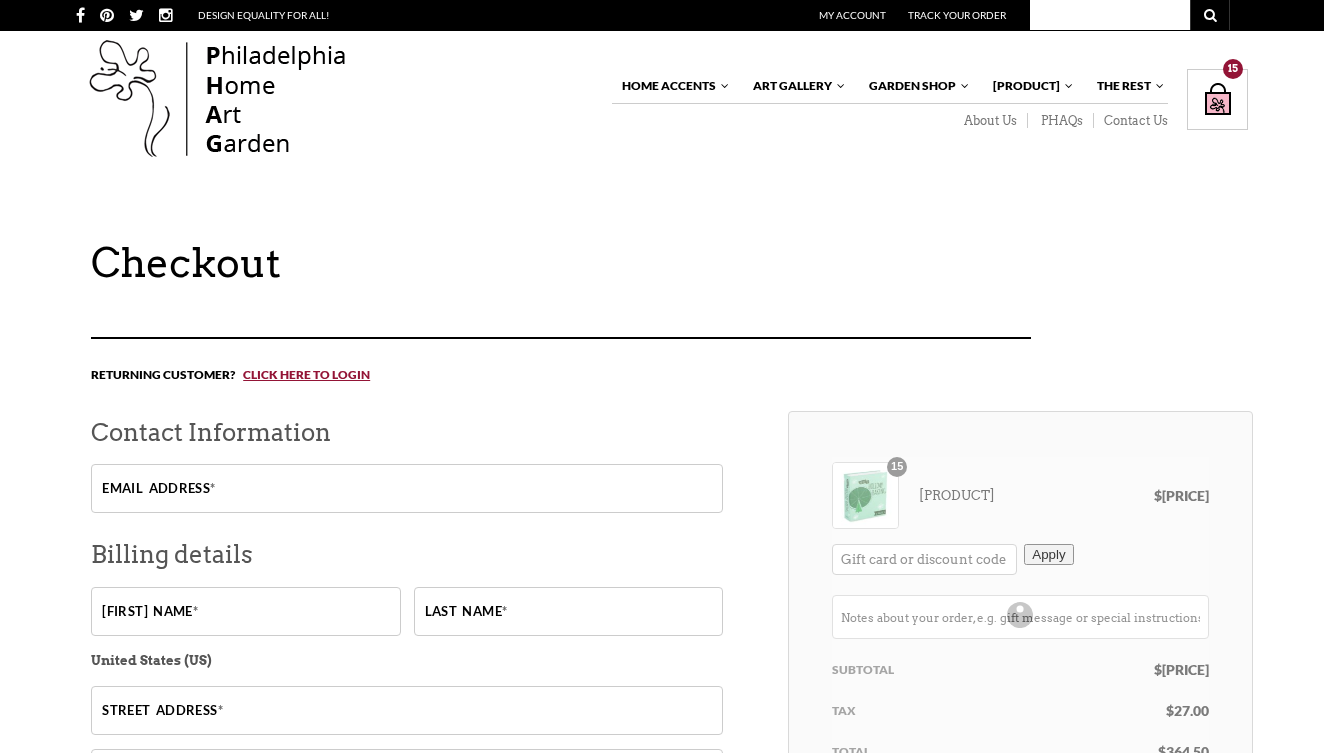 scroll, scrollTop: 0, scrollLeft: 0, axis: both 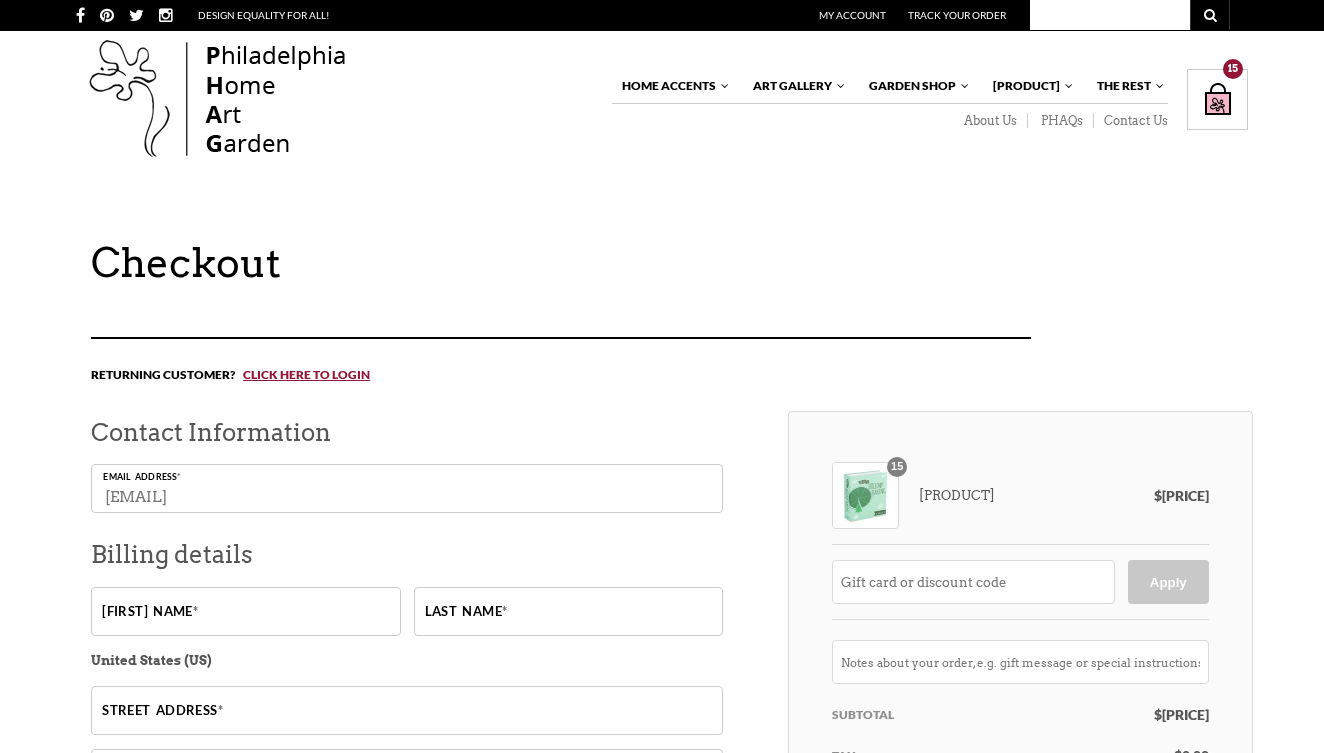 type on "[EMAIL]" 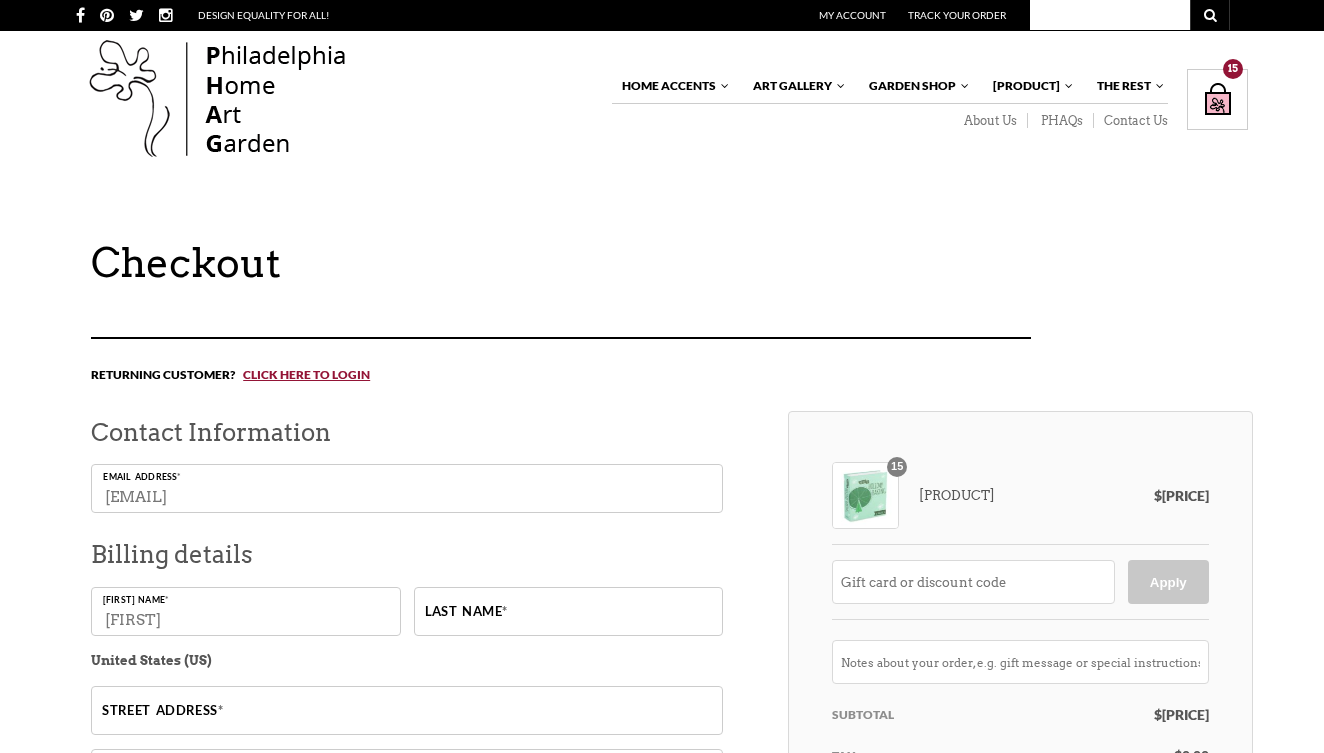 type on "[FIRST]" 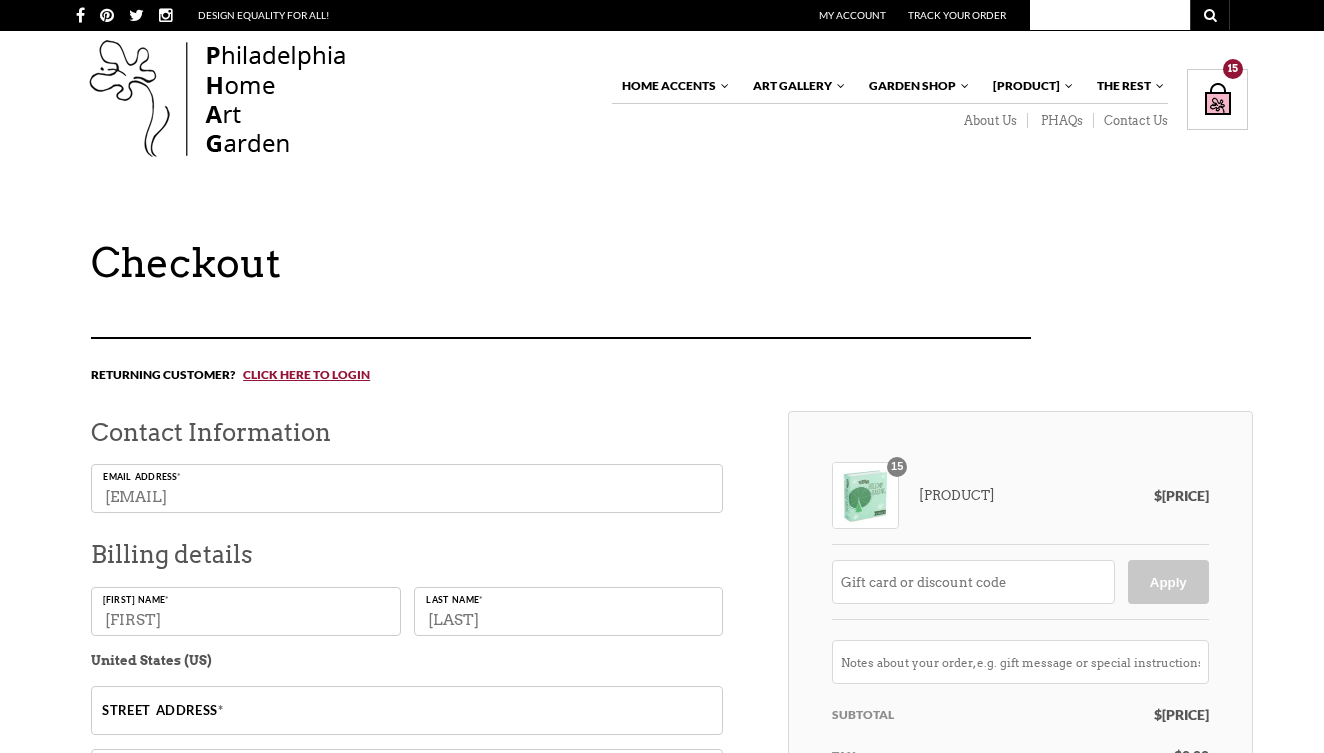 type on "[LAST]" 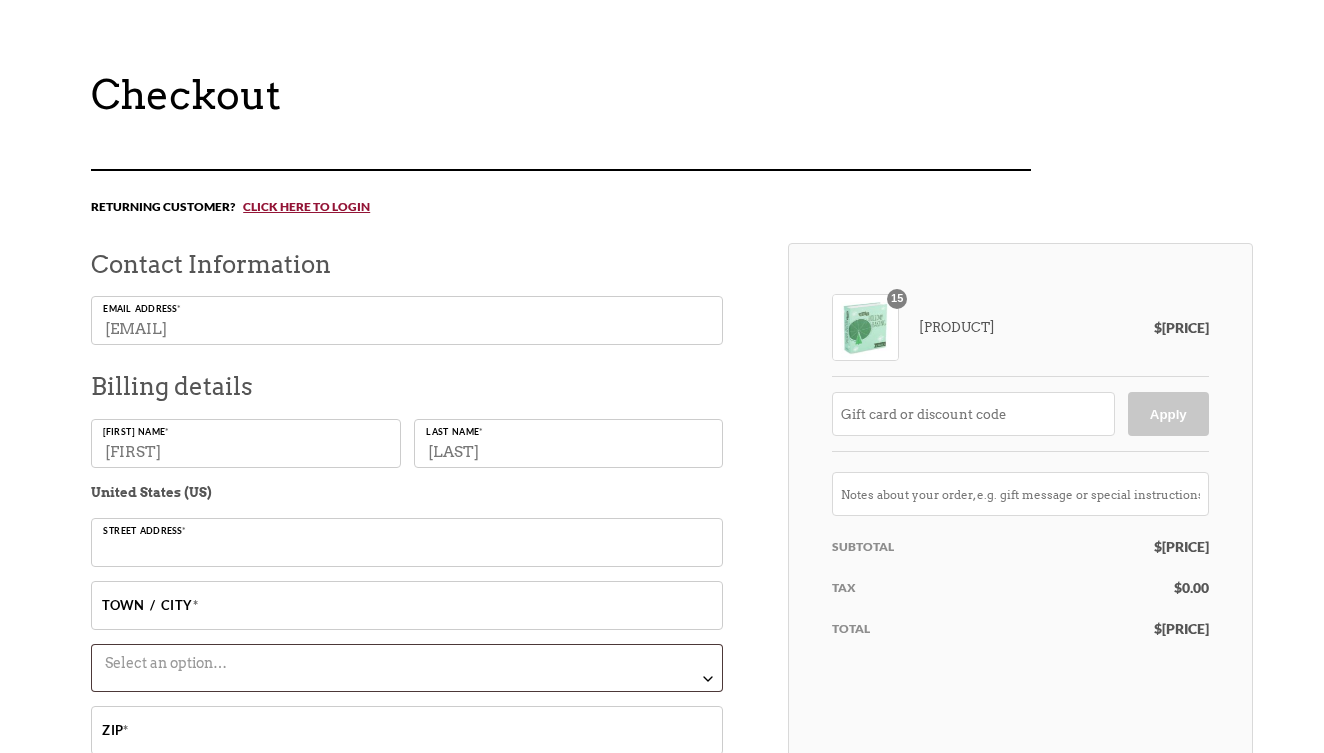 scroll, scrollTop: 175, scrollLeft: 0, axis: vertical 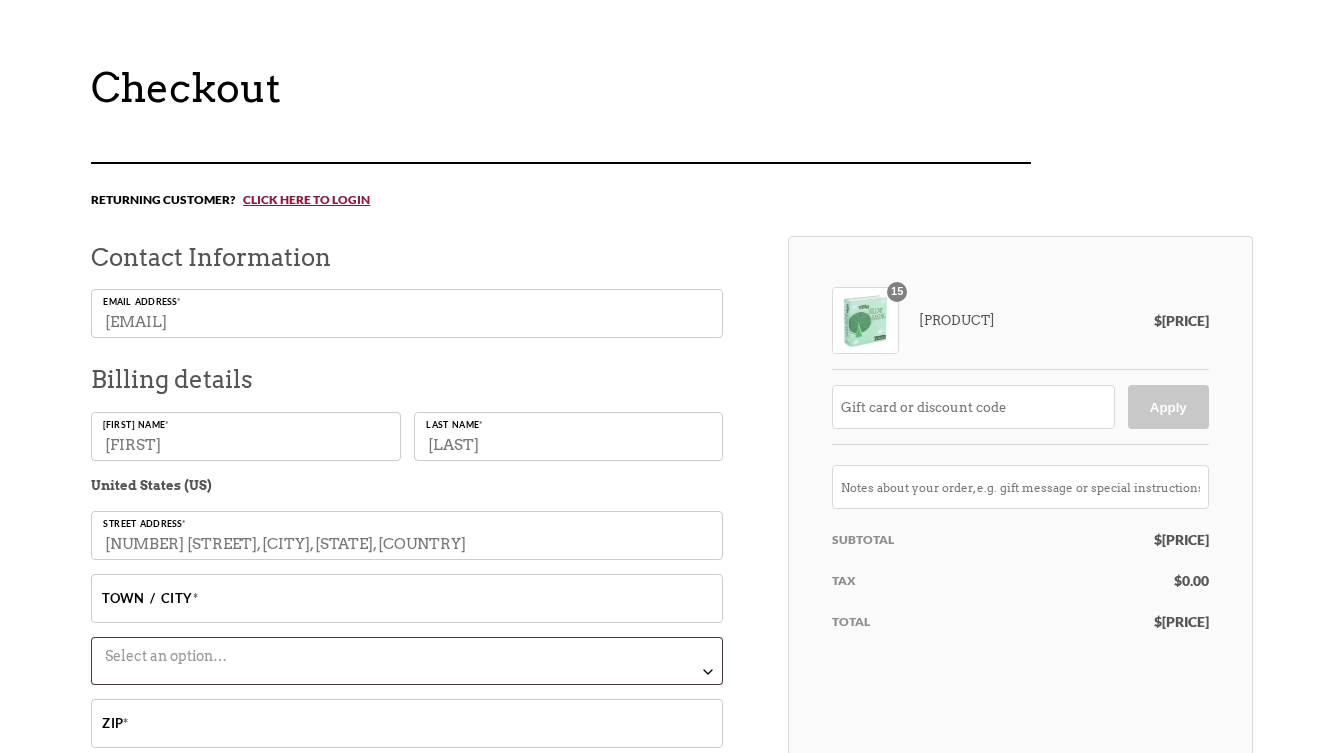 type on "[NUMBER] [STREET]" 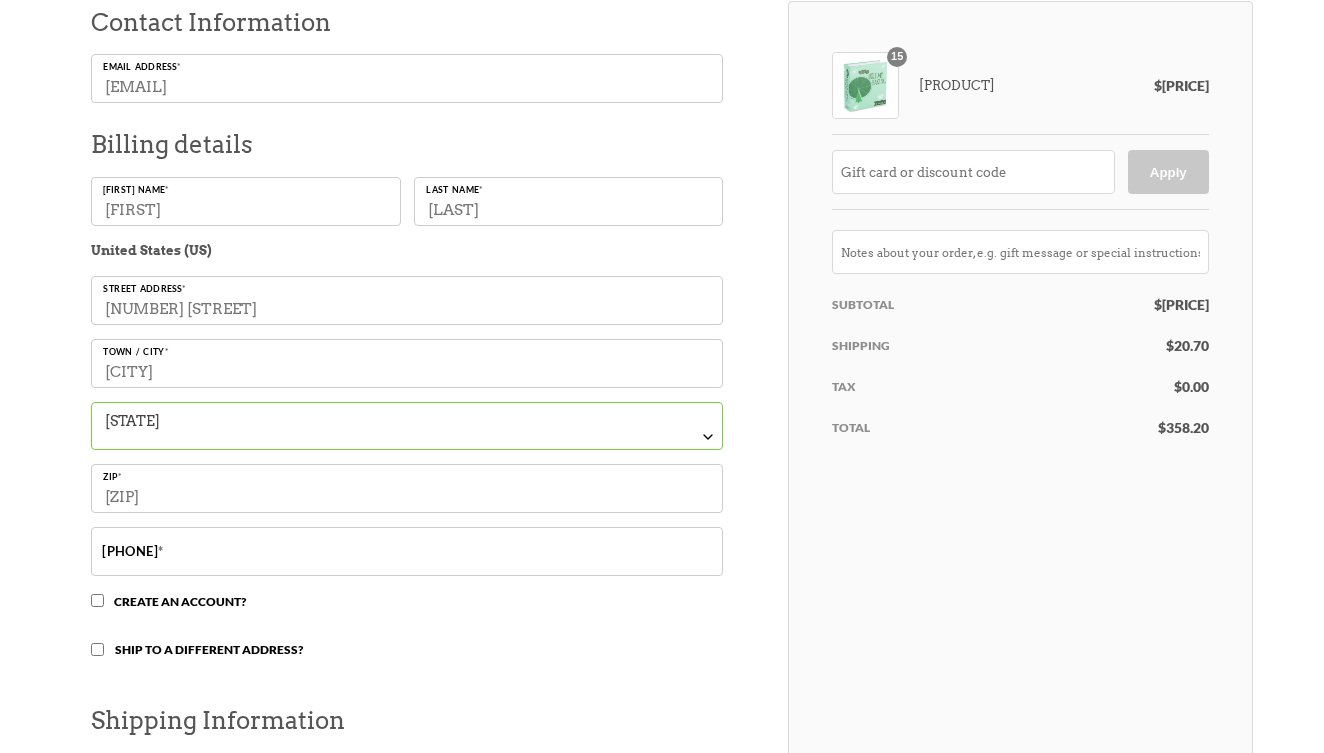 scroll, scrollTop: 411, scrollLeft: 0, axis: vertical 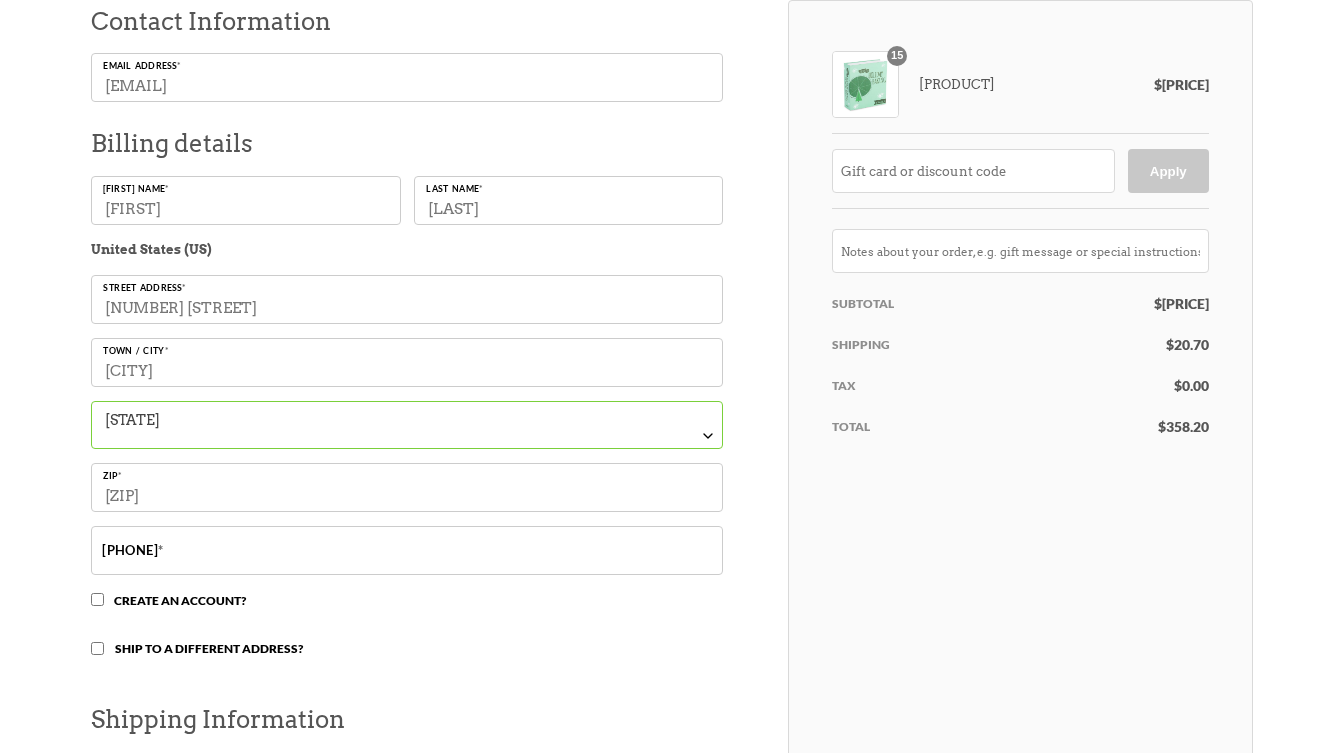 click on "[NUMBER] [STREET]" at bounding box center [407, 299] 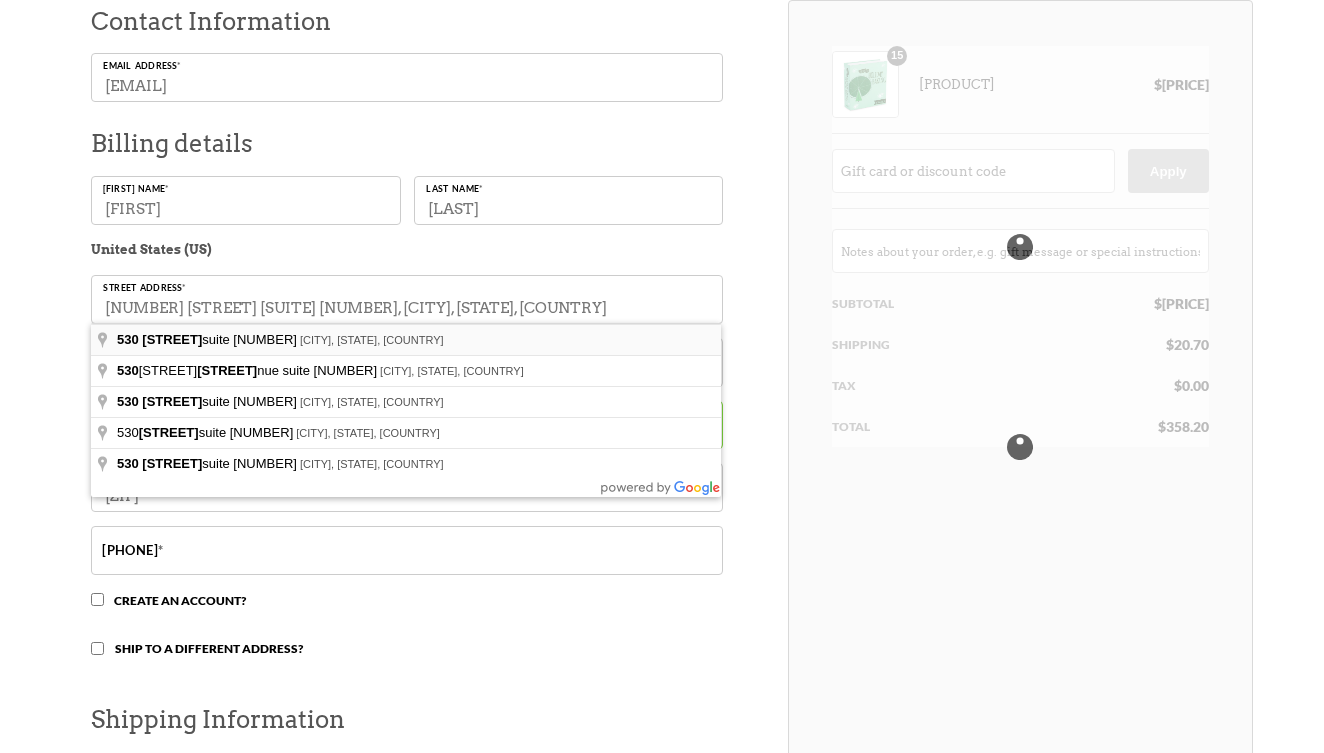 type on "[NUMBER] [STREET] suite [NUMBER]" 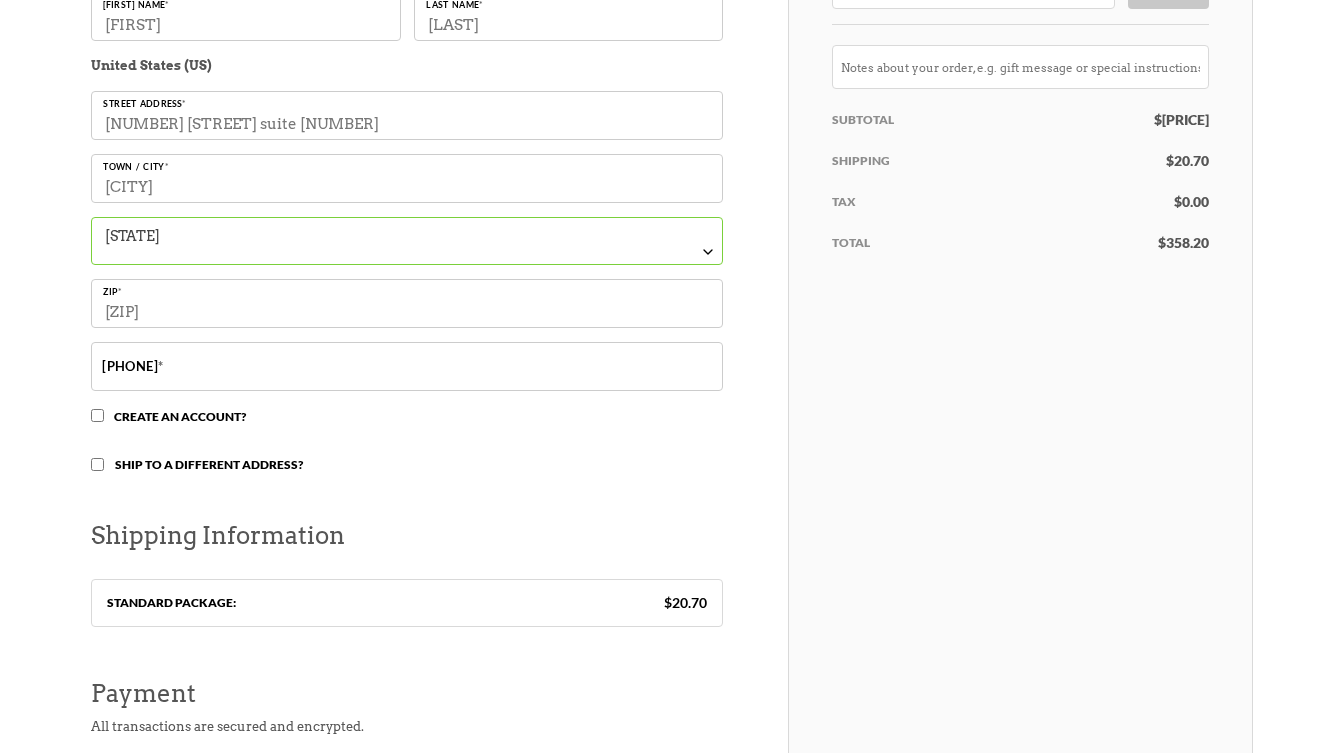 scroll, scrollTop: 598, scrollLeft: 0, axis: vertical 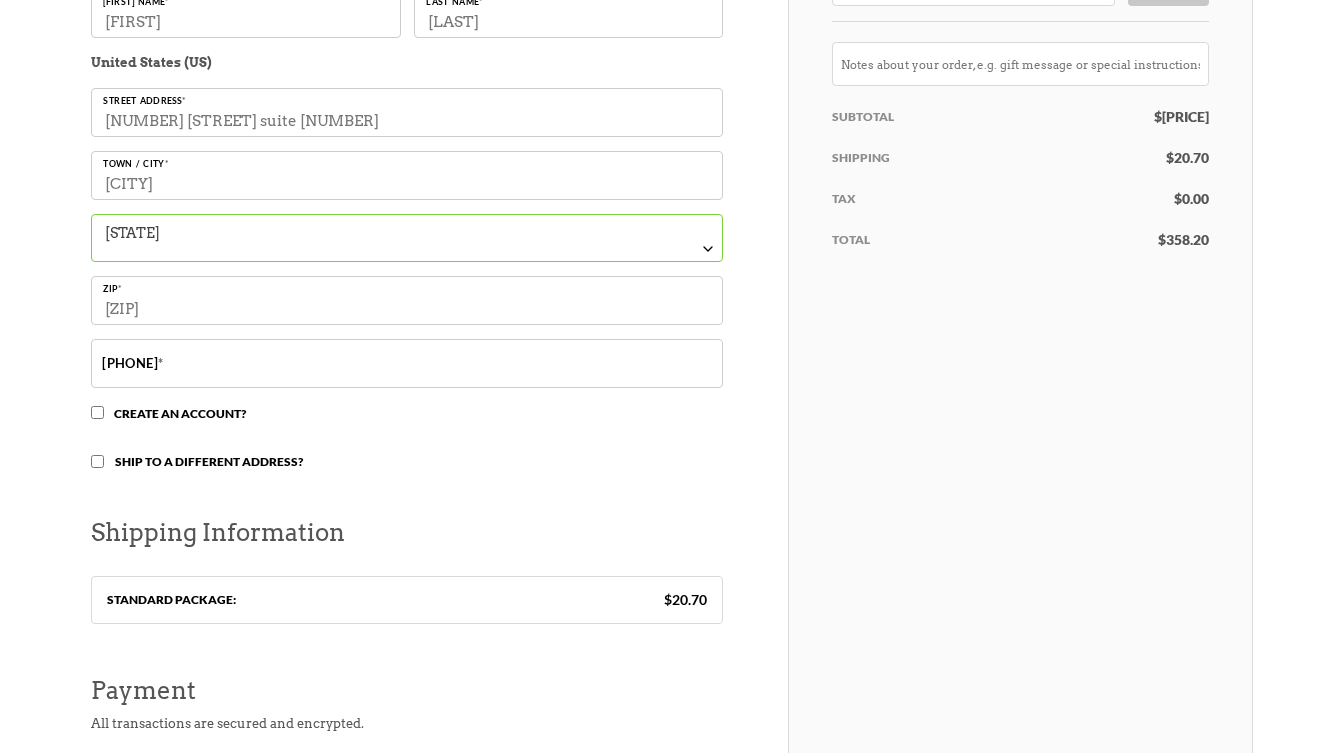 click on "Ship to a different address?" at bounding box center [209, 461] 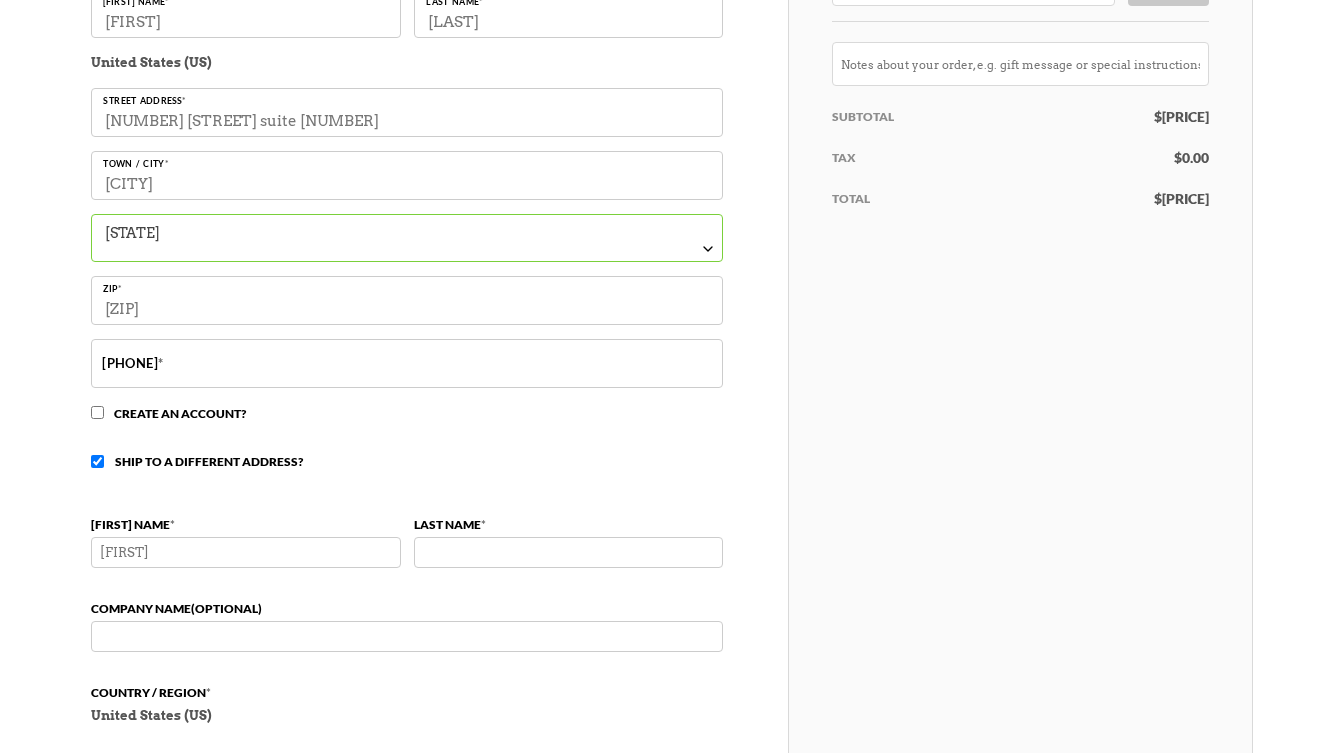 type on "[FIRST]" 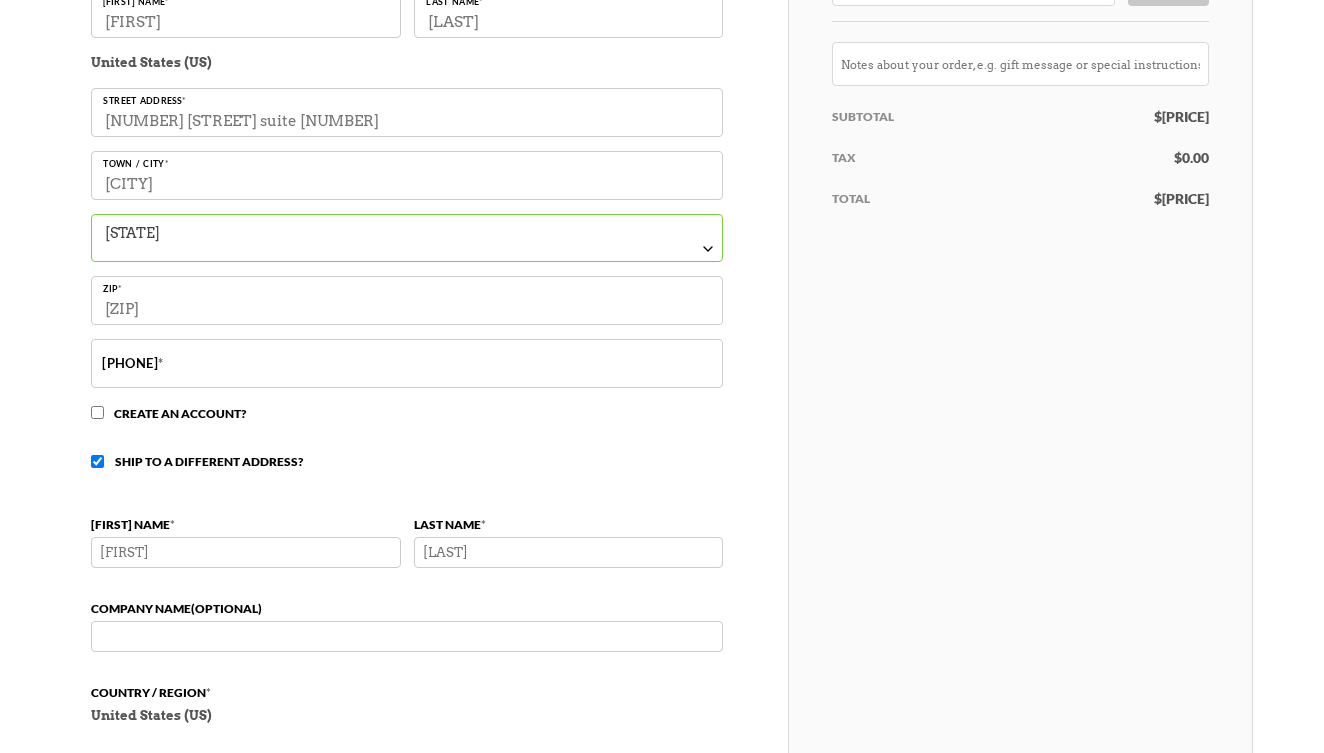 type on "[LAST]" 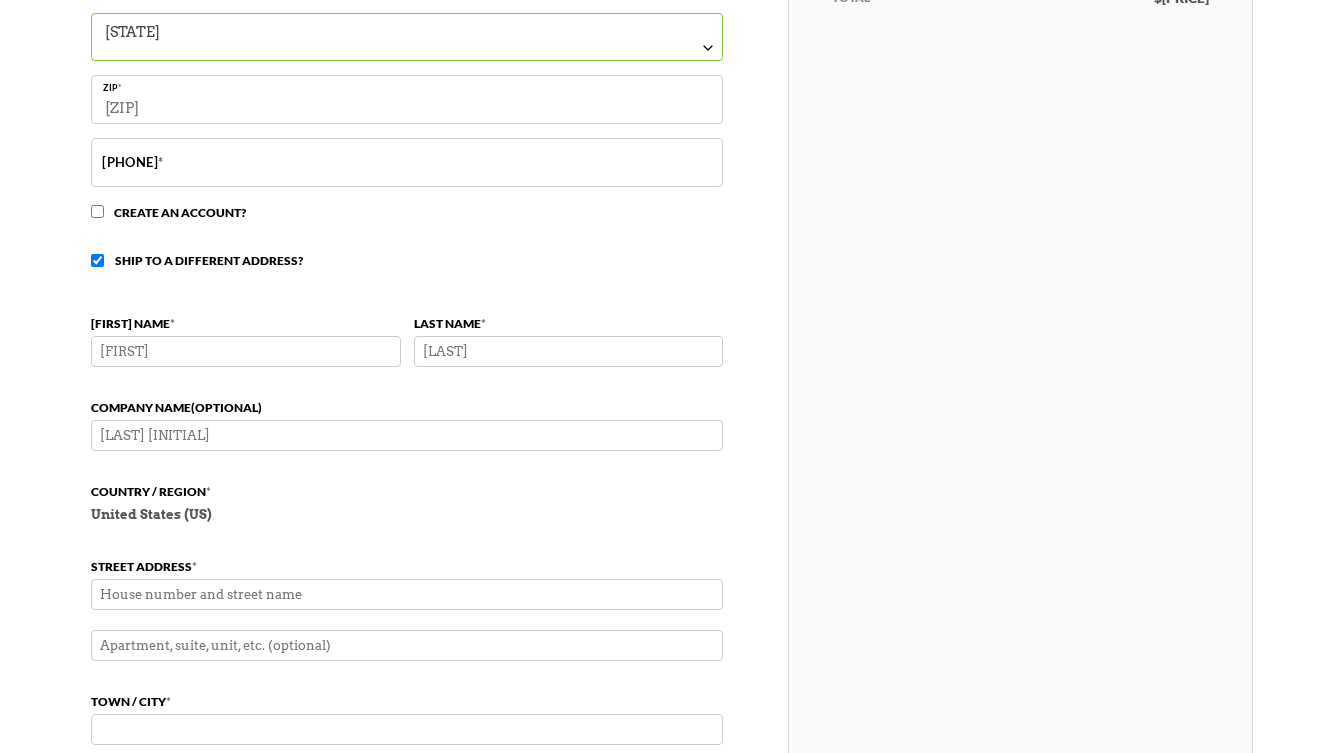 scroll, scrollTop: 824, scrollLeft: 0, axis: vertical 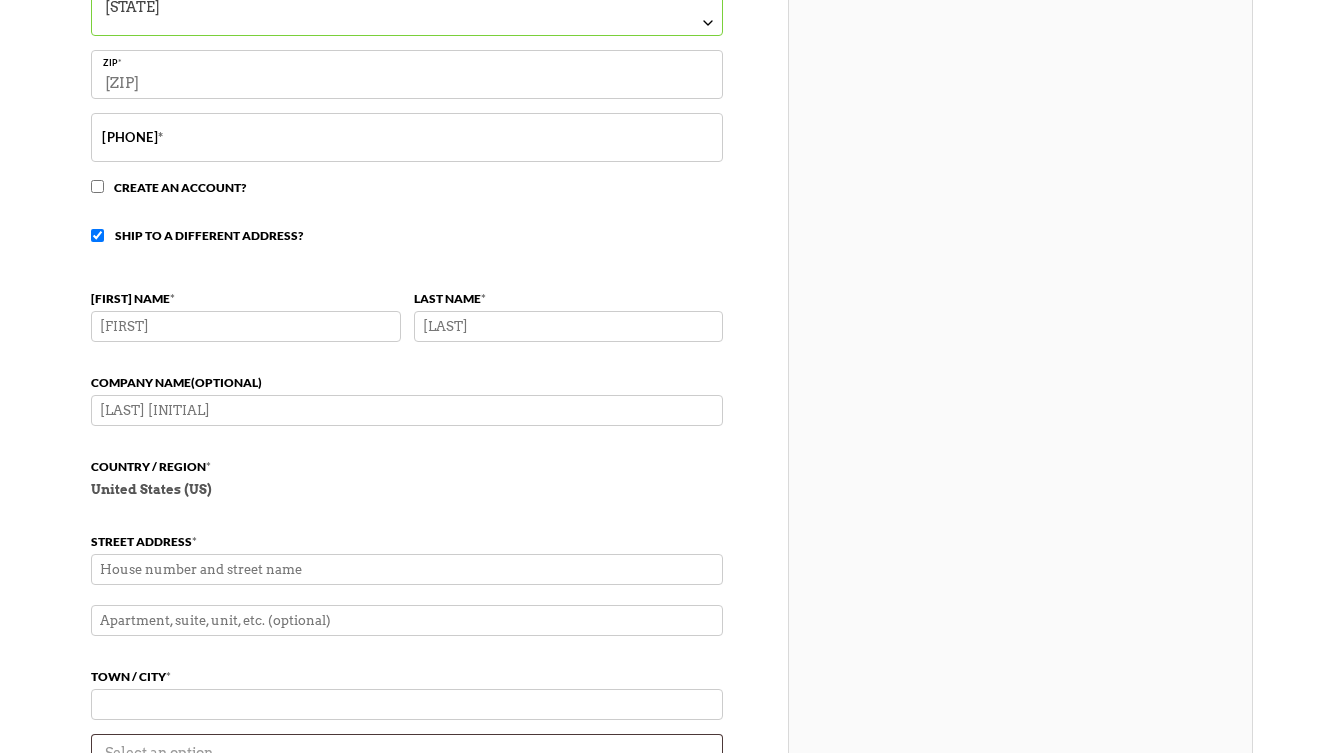 type on "[LAST] [INITIAL]" 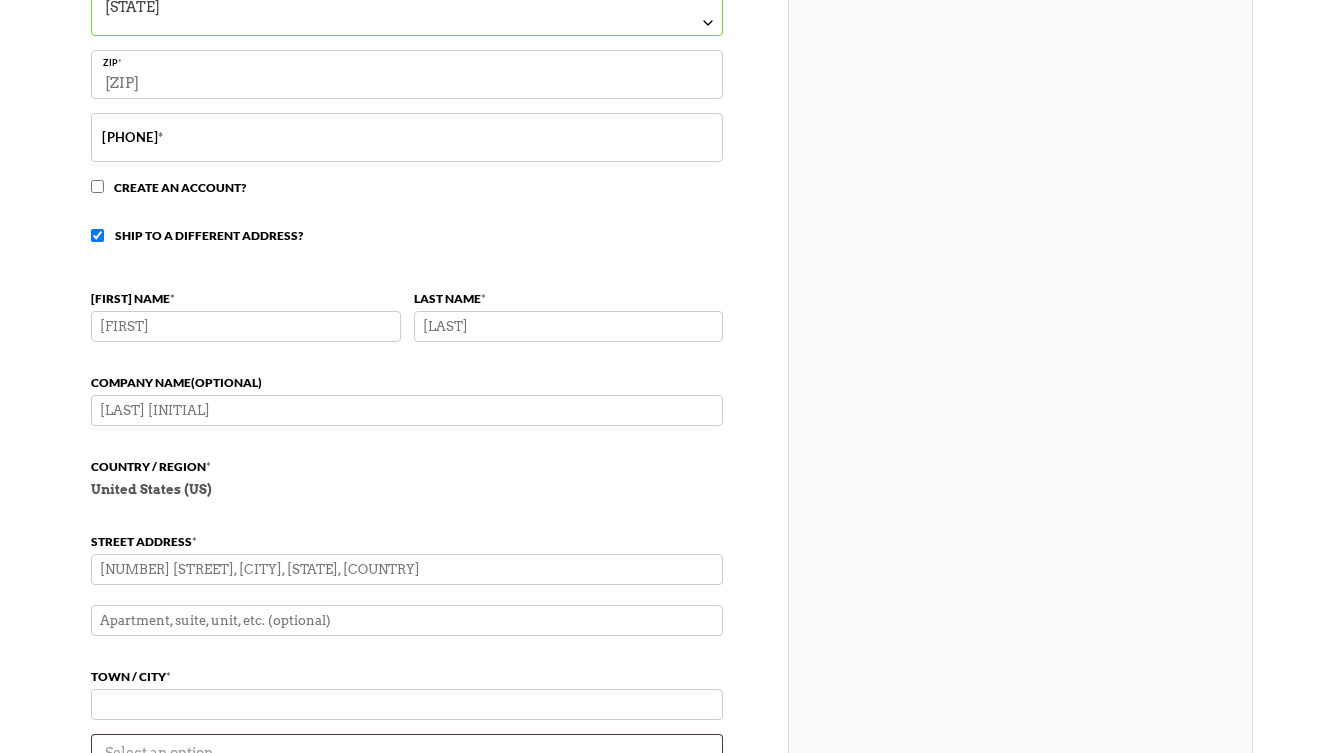 type on "[NUMBER] [STREET]" 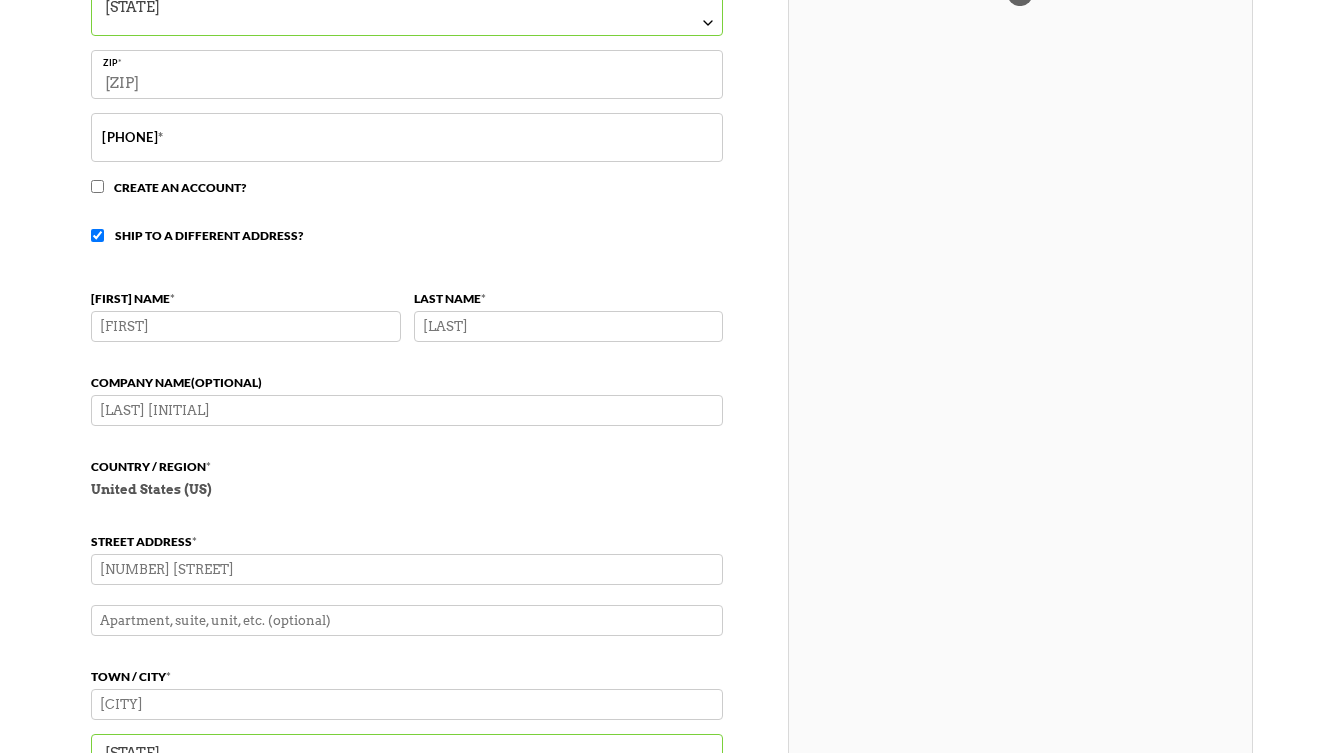 click on "[NUMBER] [STREET]" at bounding box center [407, 569] 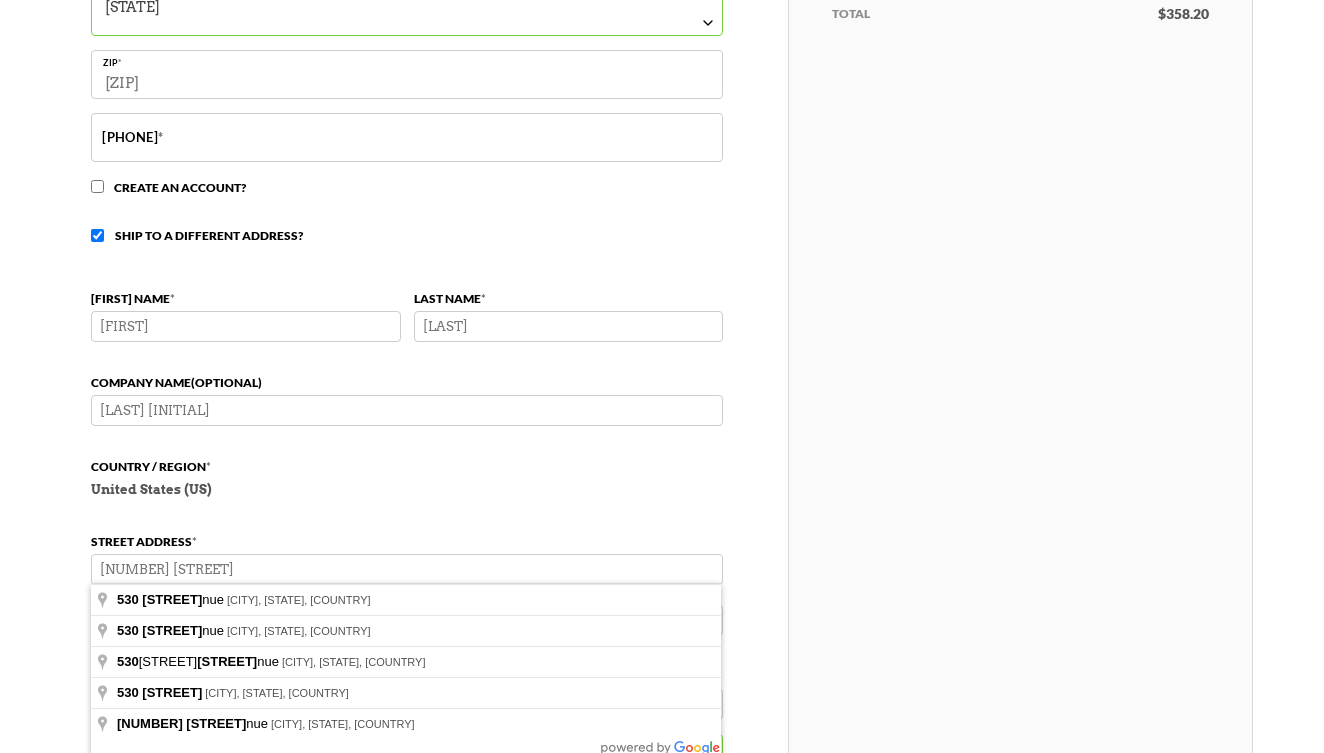 click on "Street address *" at bounding box center (407, 534) 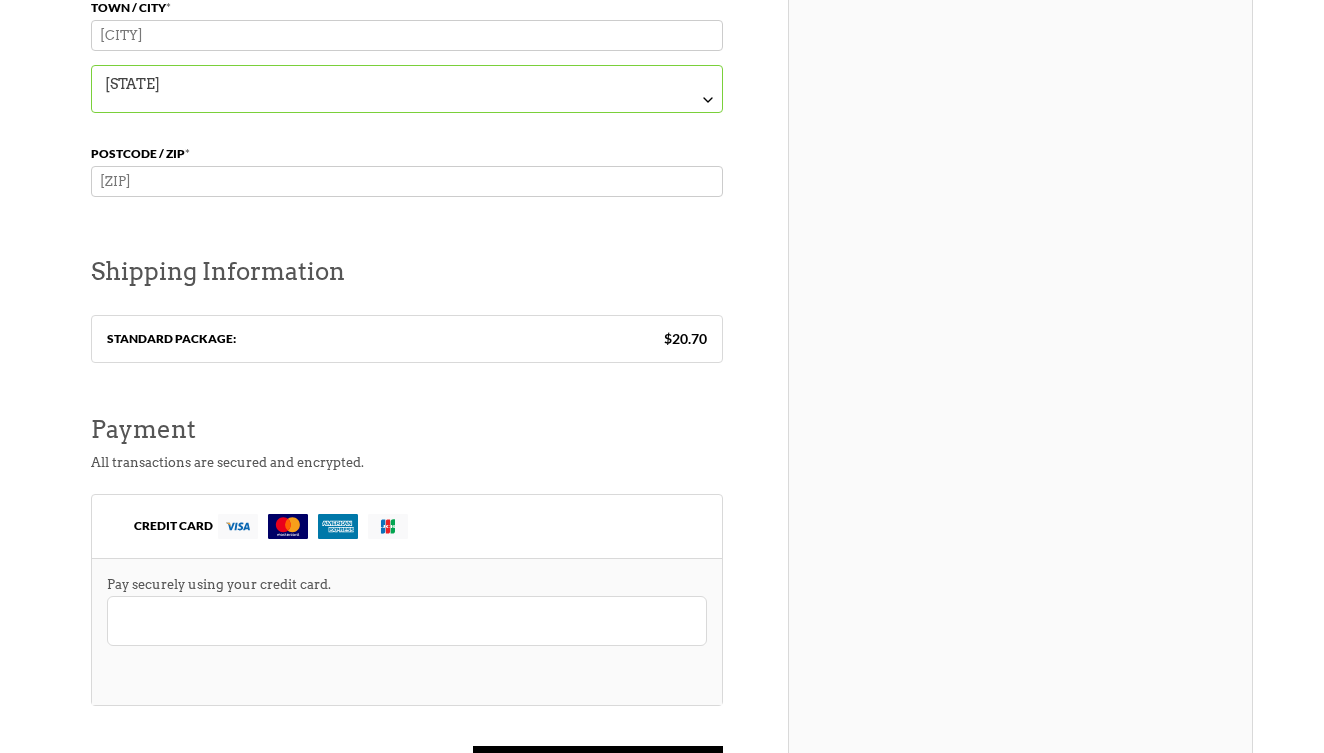 scroll, scrollTop: 1543, scrollLeft: 0, axis: vertical 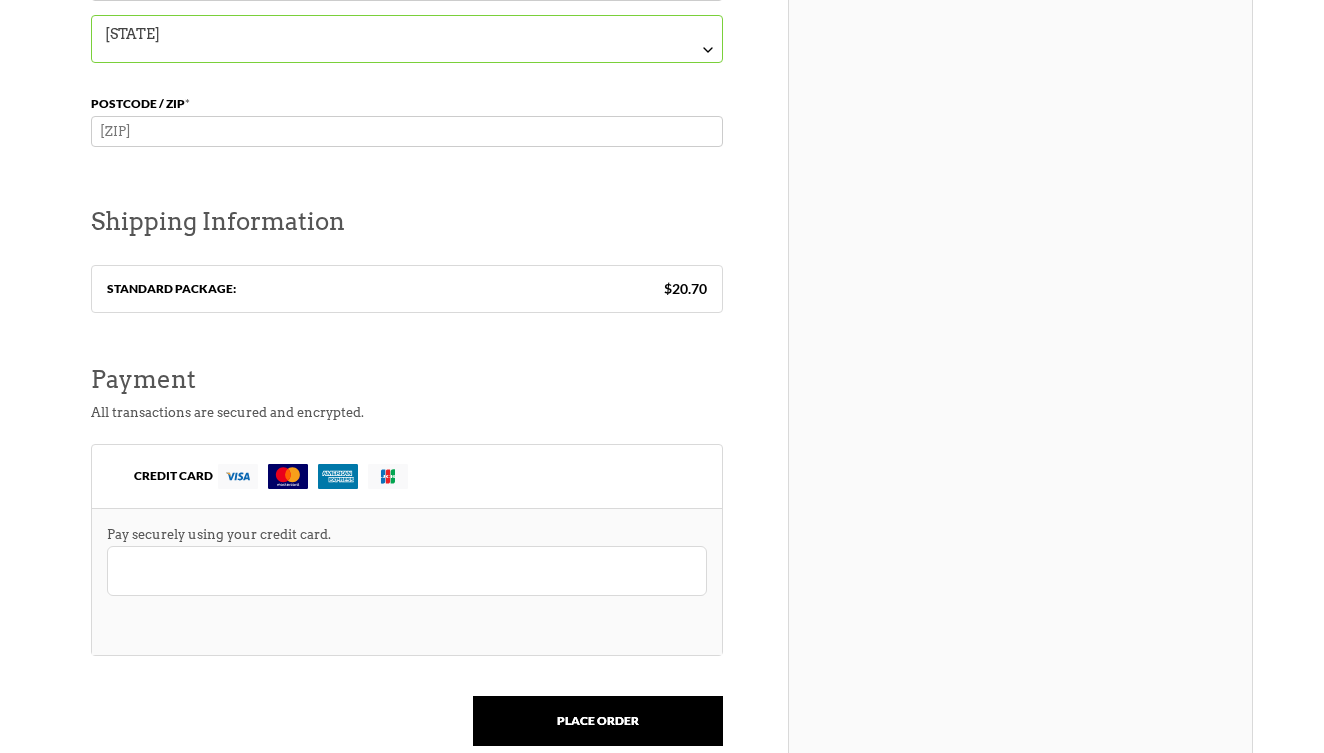 type on "Suite [NUMBER]" 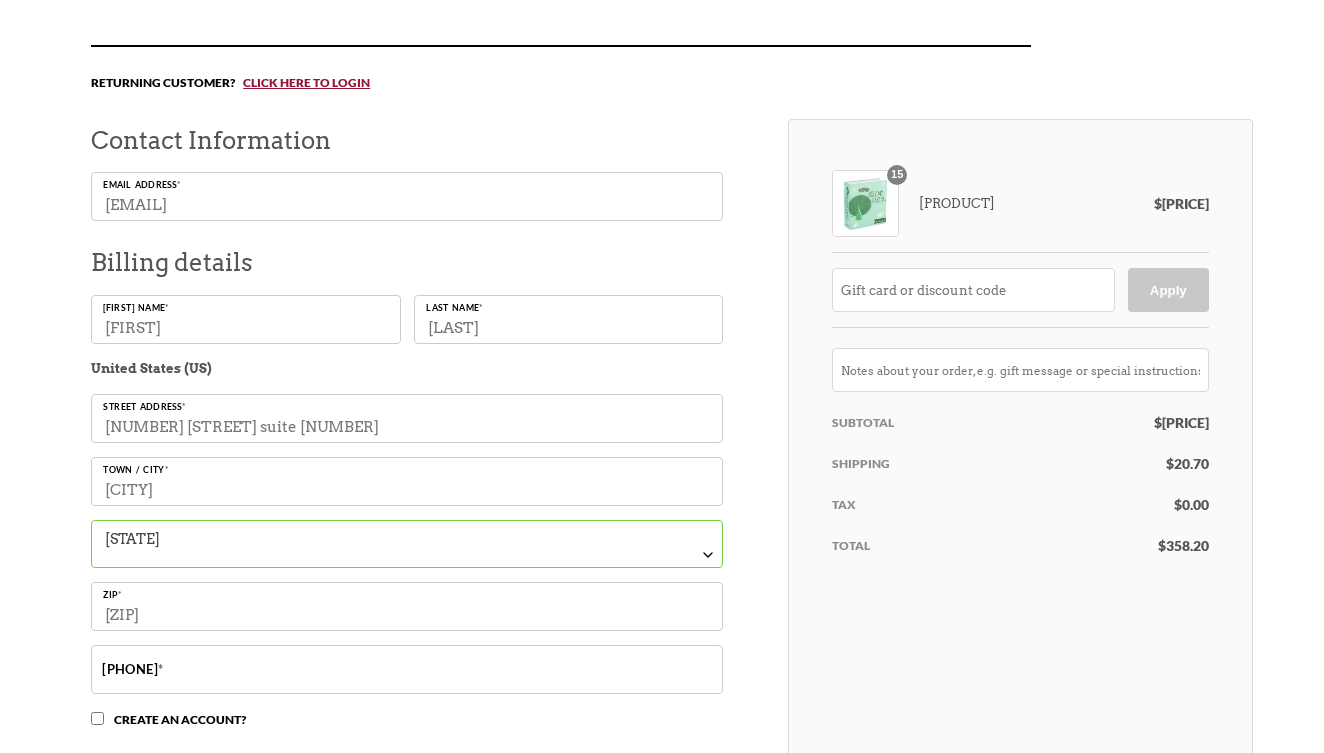 scroll, scrollTop: 287, scrollLeft: 0, axis: vertical 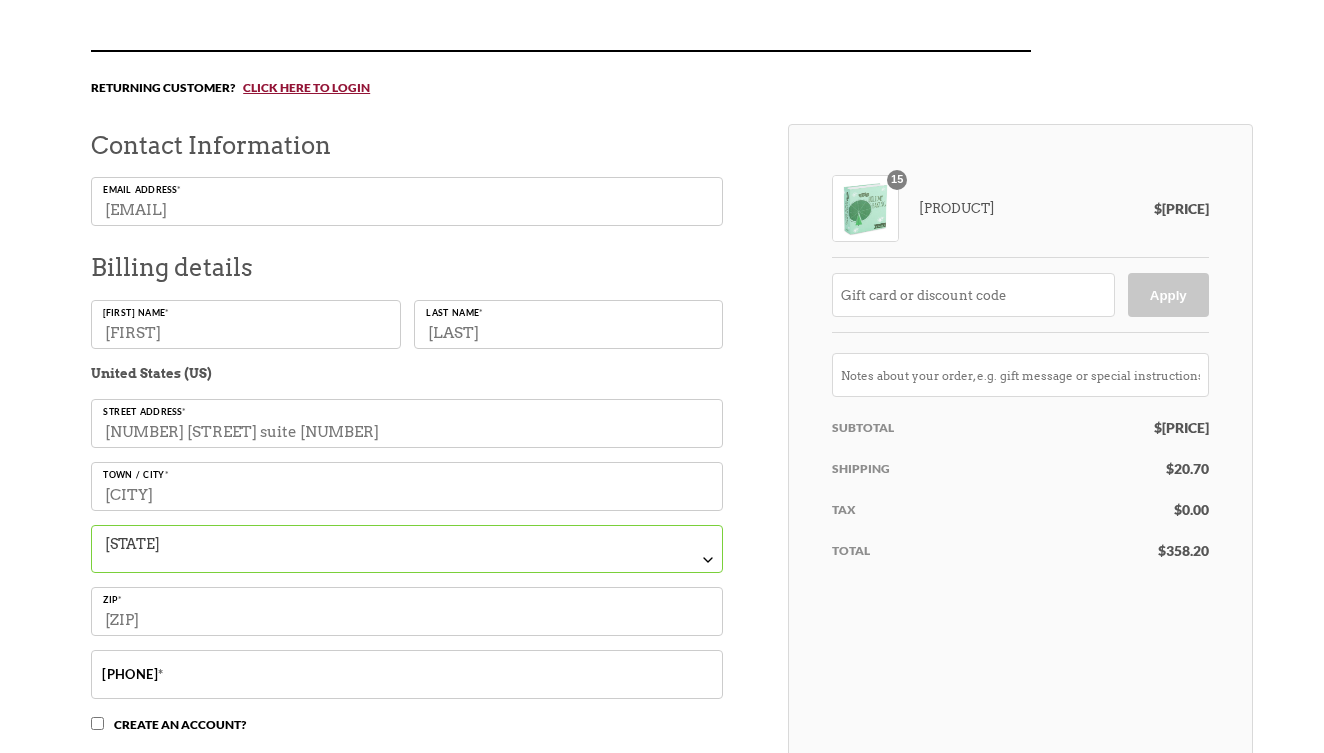 click on "[FIRST]" at bounding box center (246, 324) 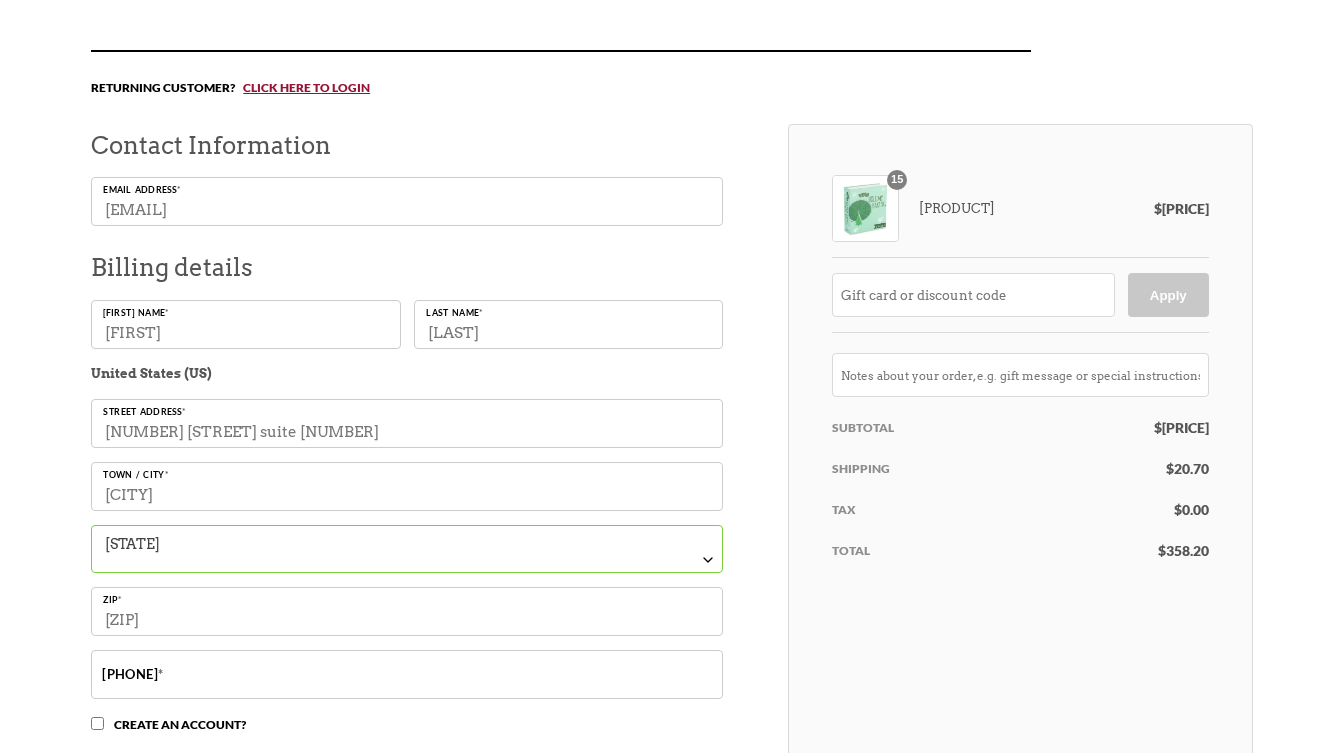 type on "[FIRST]" 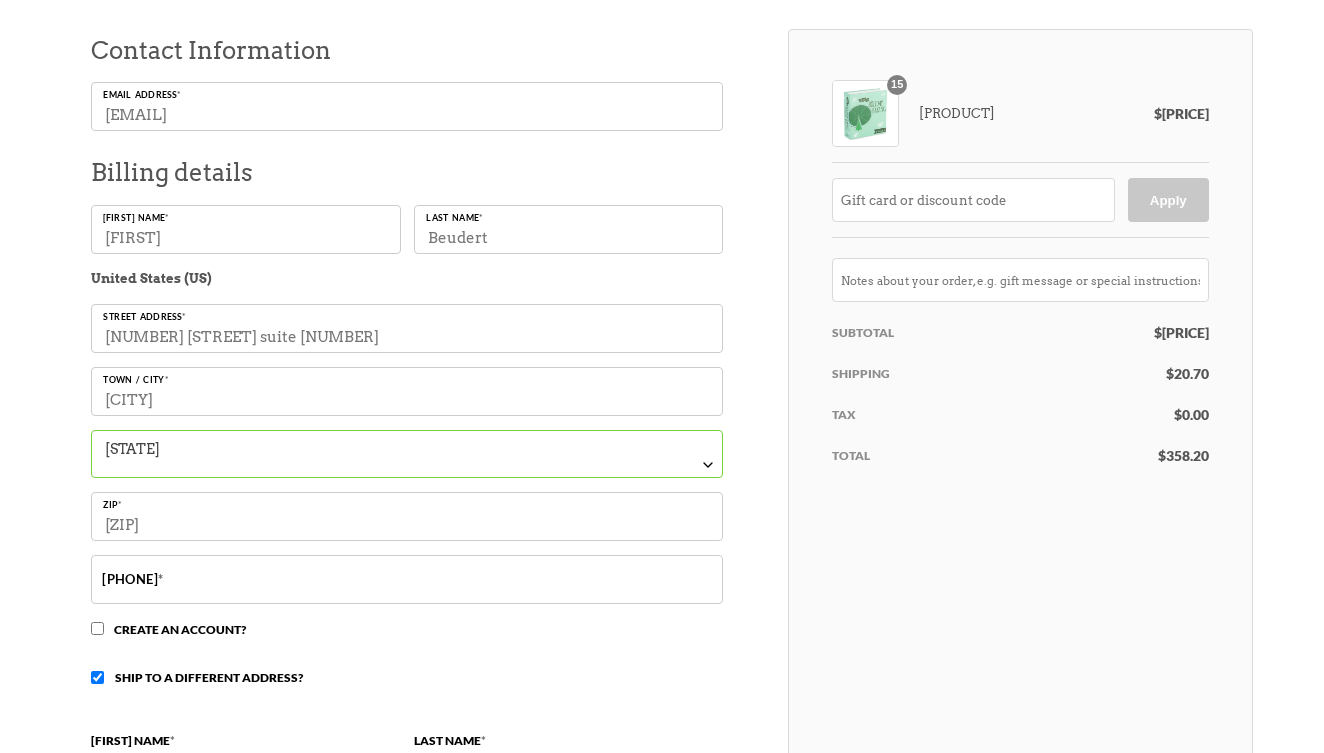 scroll, scrollTop: 383, scrollLeft: 0, axis: vertical 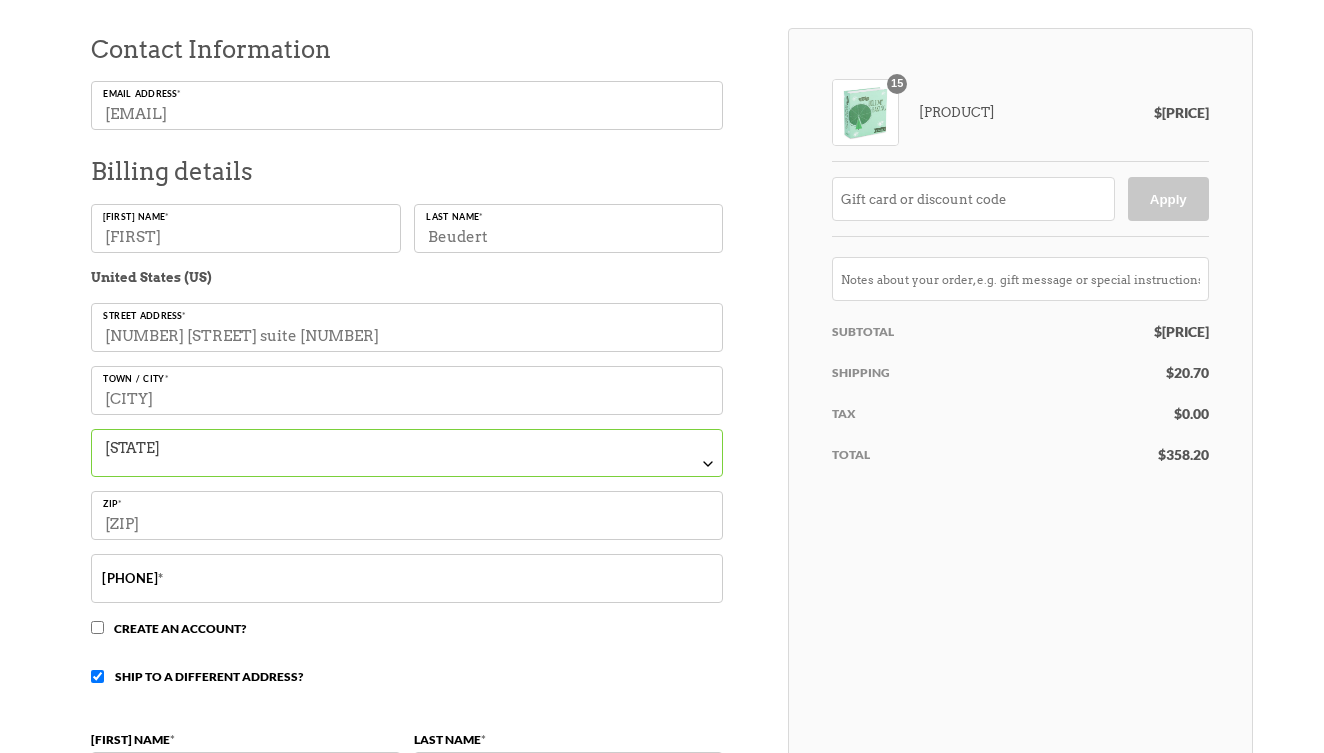 type on "Beudert" 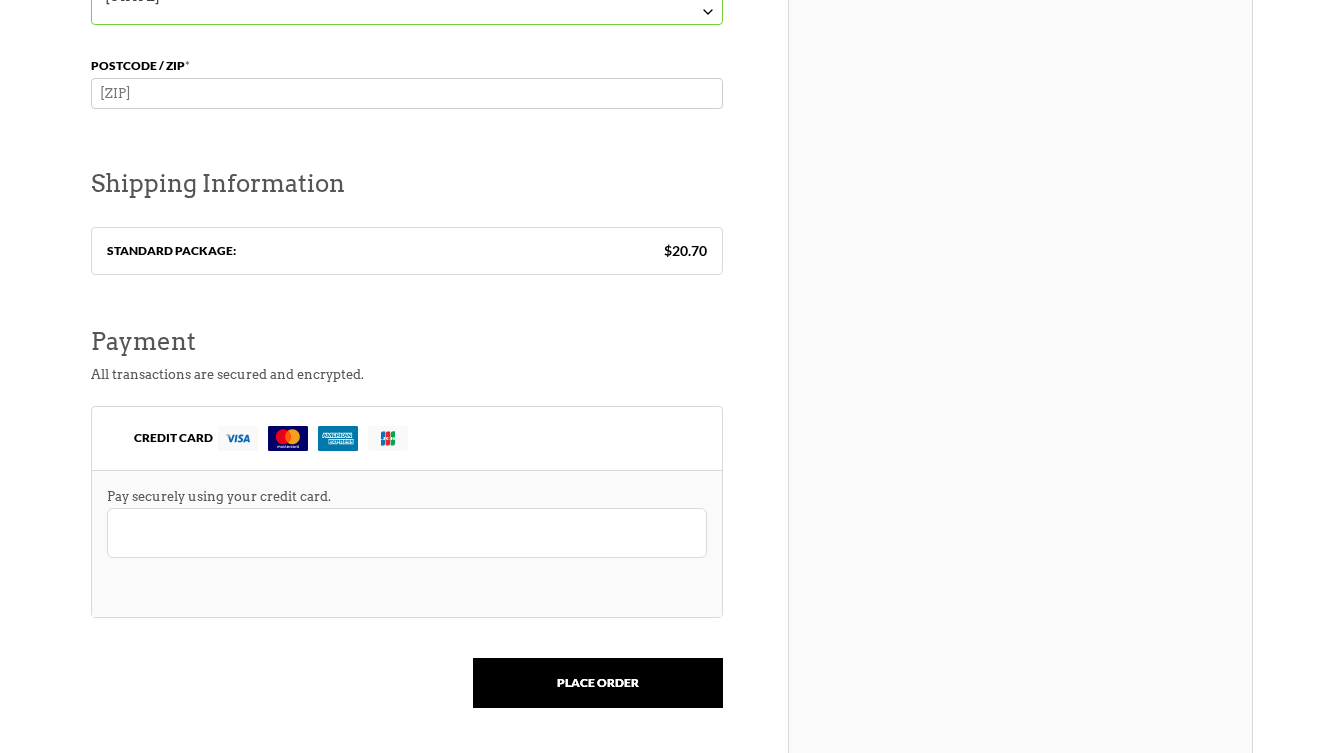 scroll, scrollTop: 1628, scrollLeft: 0, axis: vertical 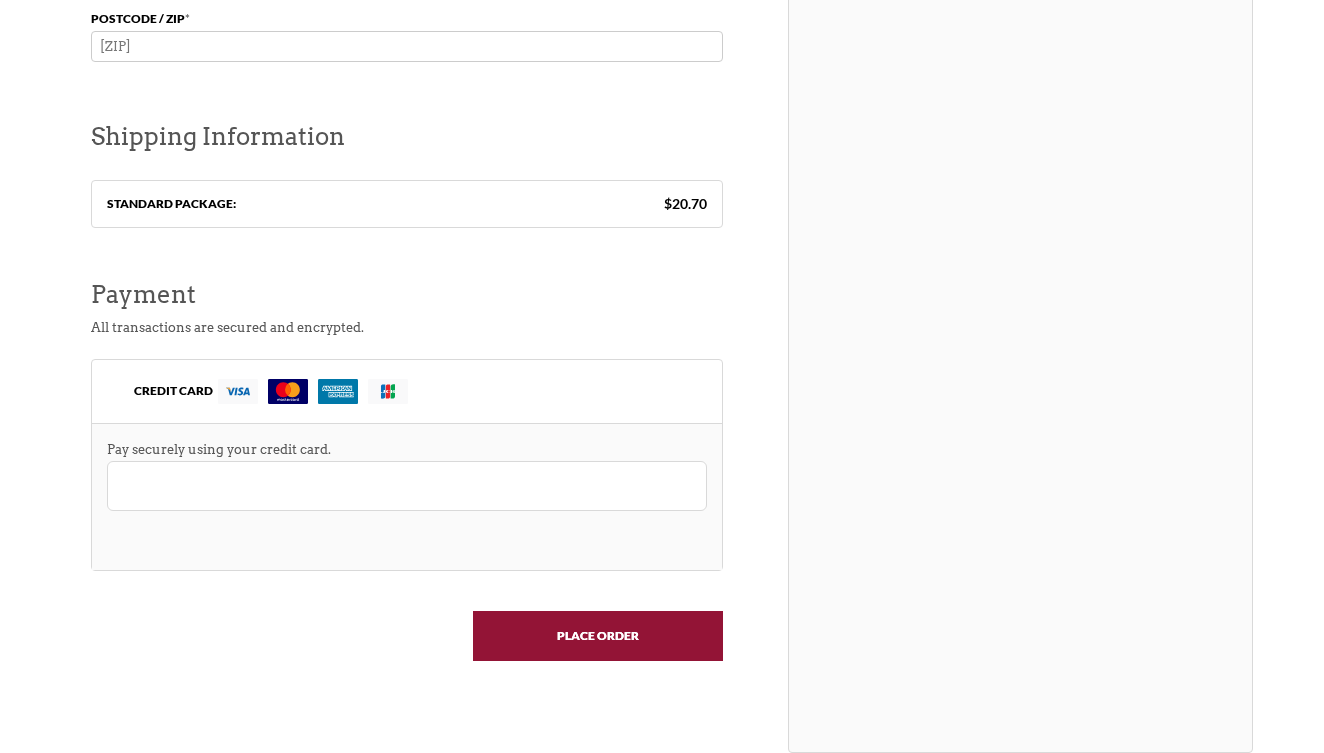 click on "Place order" at bounding box center [598, 636] 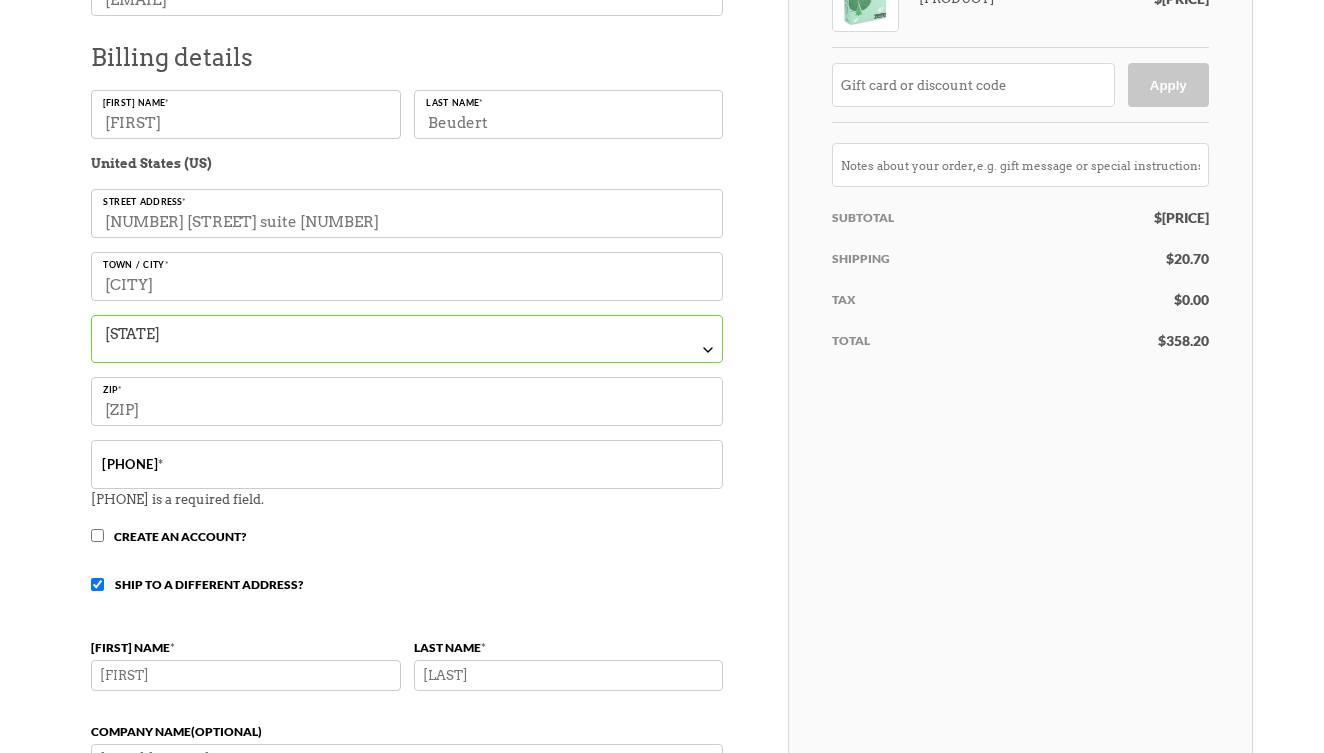 scroll, scrollTop: 611, scrollLeft: 0, axis: vertical 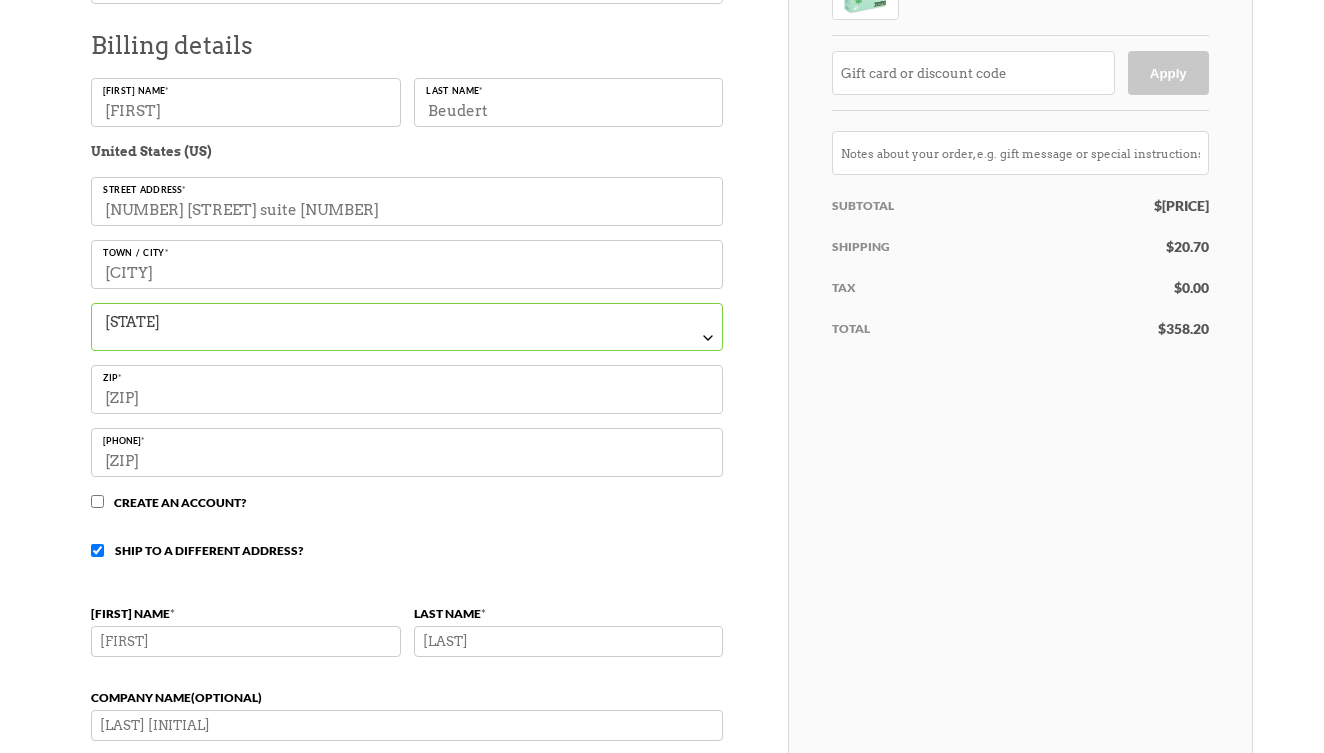 type on "[ZIP]" 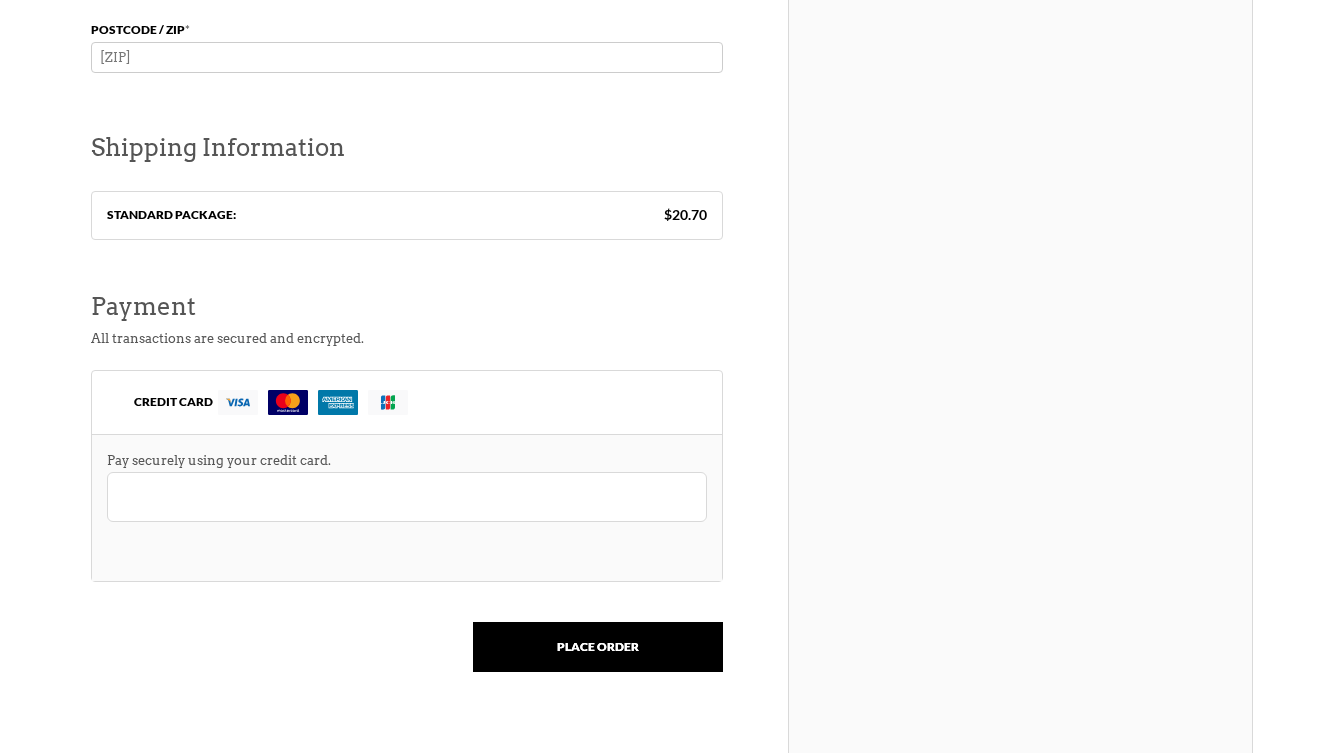 scroll, scrollTop: 1720, scrollLeft: 0, axis: vertical 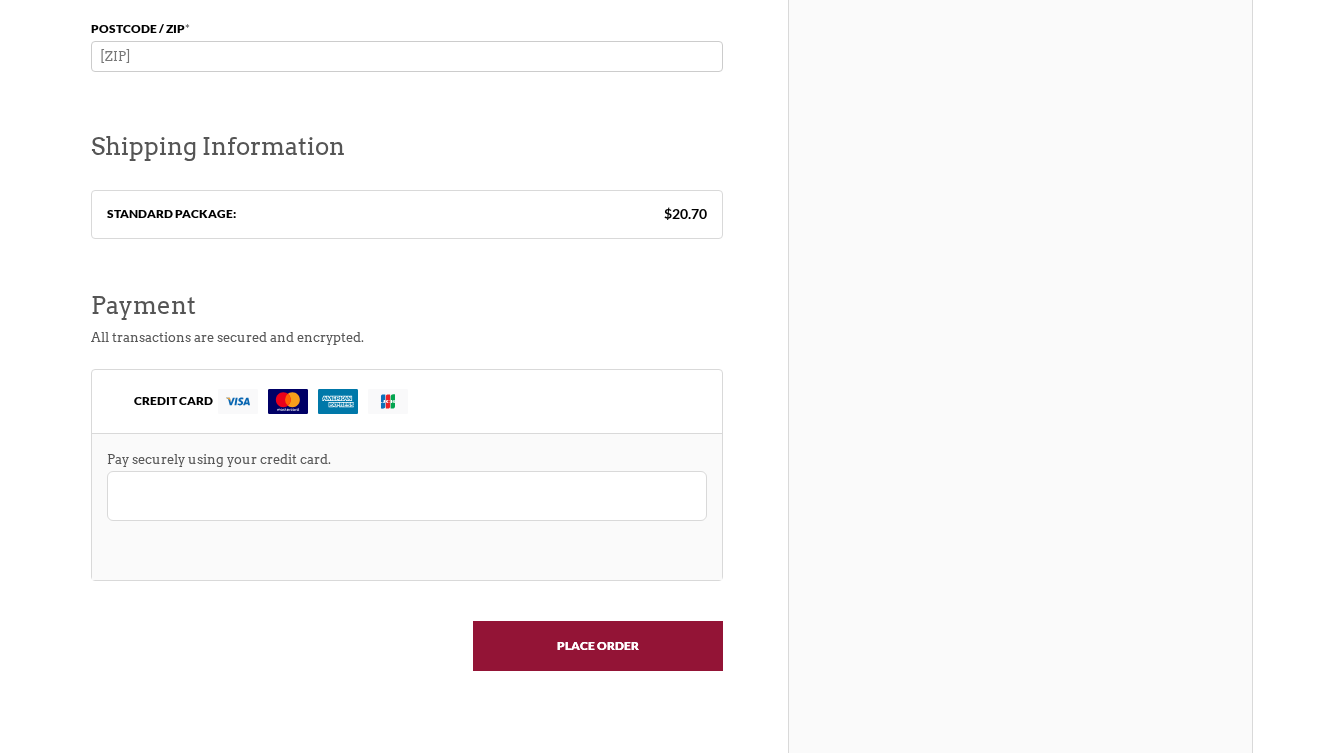 click on "Place order" at bounding box center (598, 646) 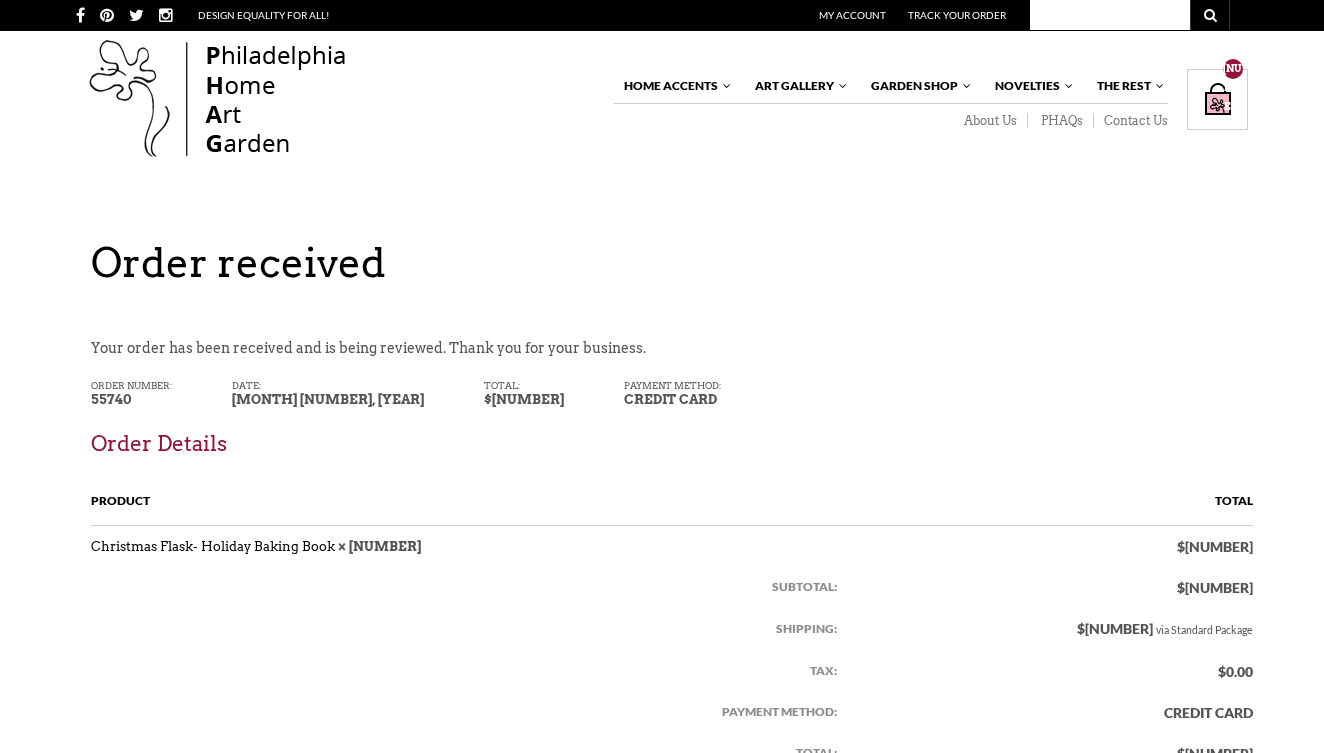 scroll, scrollTop: 0, scrollLeft: 0, axis: both 